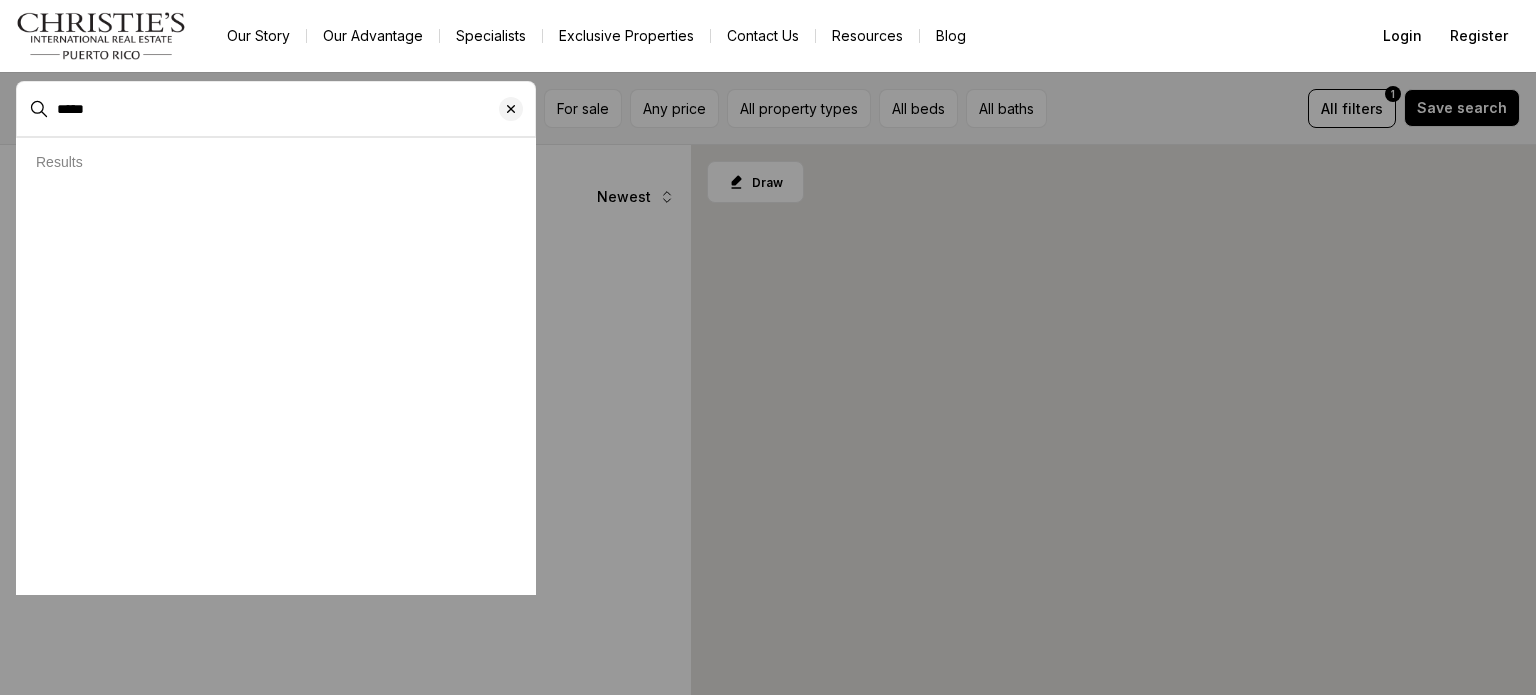 scroll, scrollTop: 0, scrollLeft: 0, axis: both 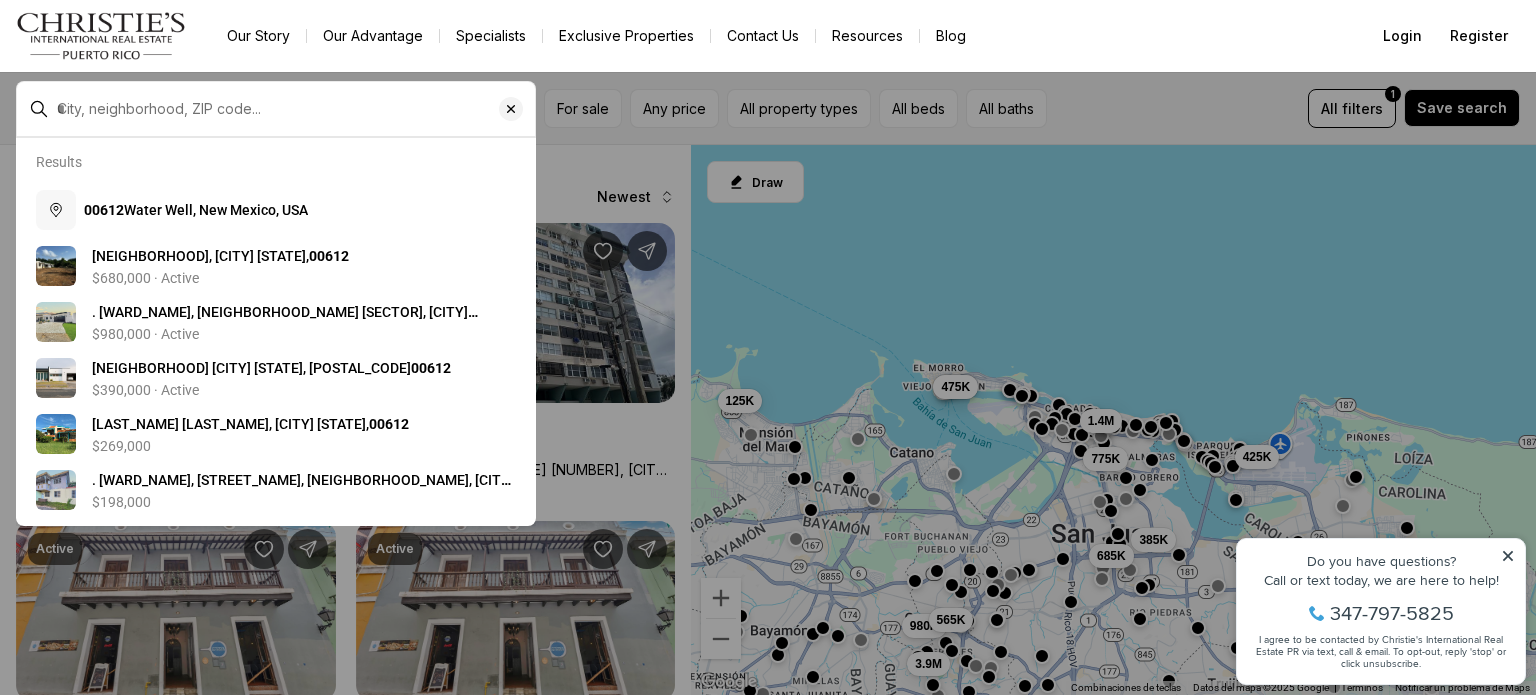 click at bounding box center [292, 109] 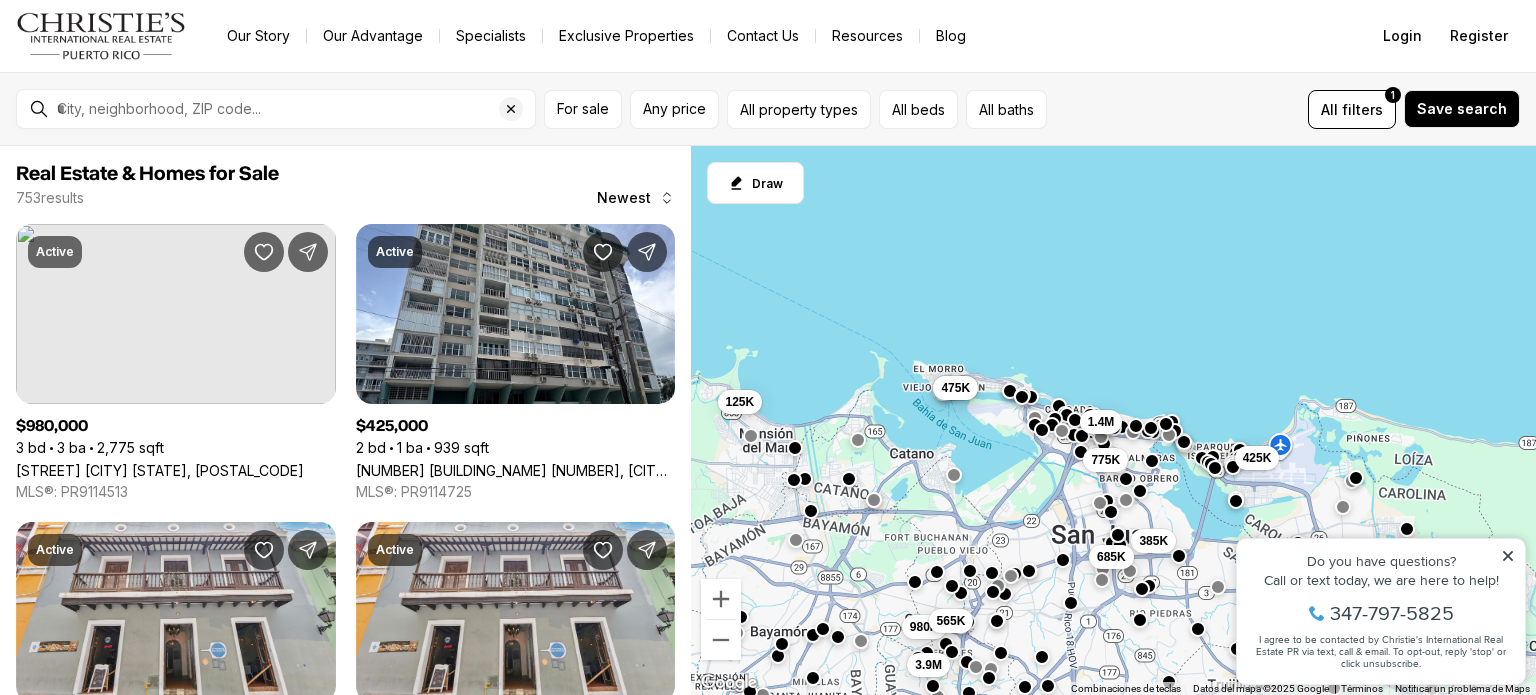 click at bounding box center (292, 109) 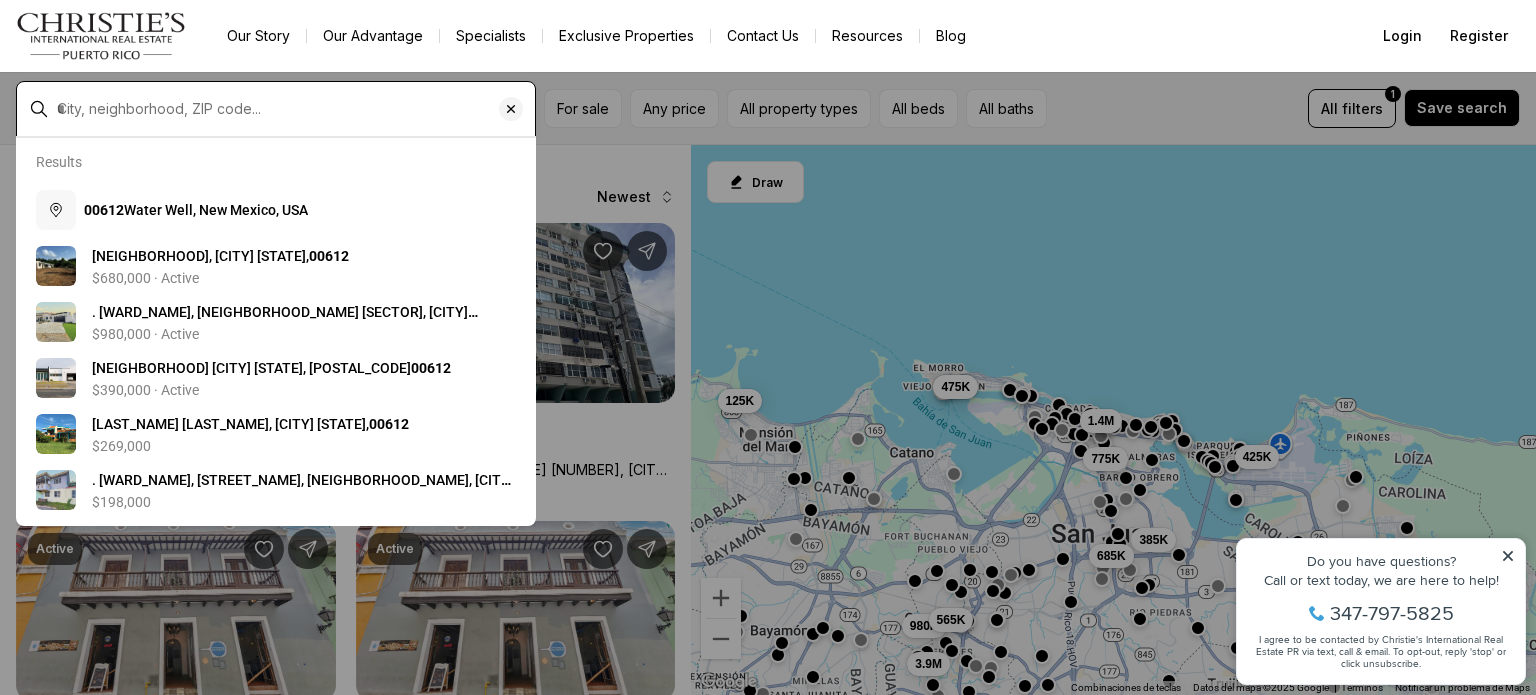 click at bounding box center (292, 109) 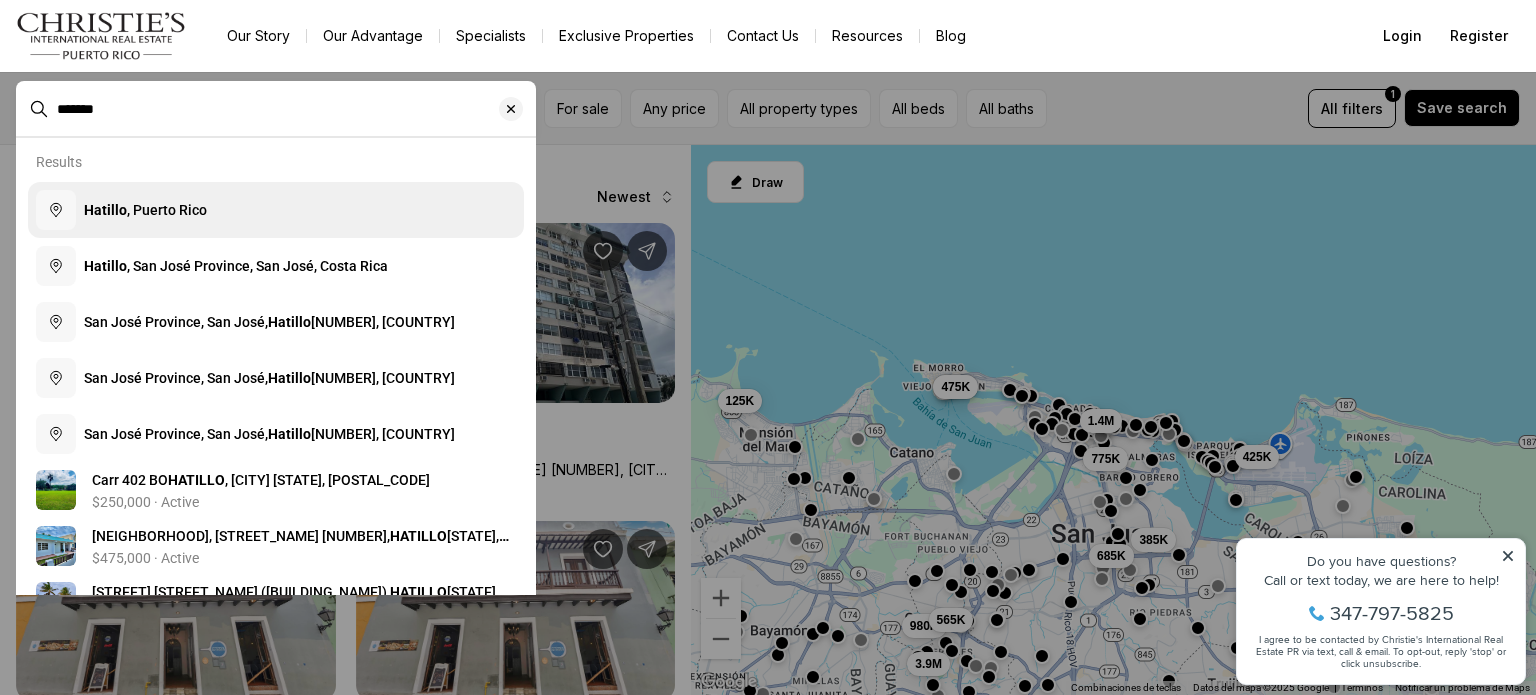type on "*******" 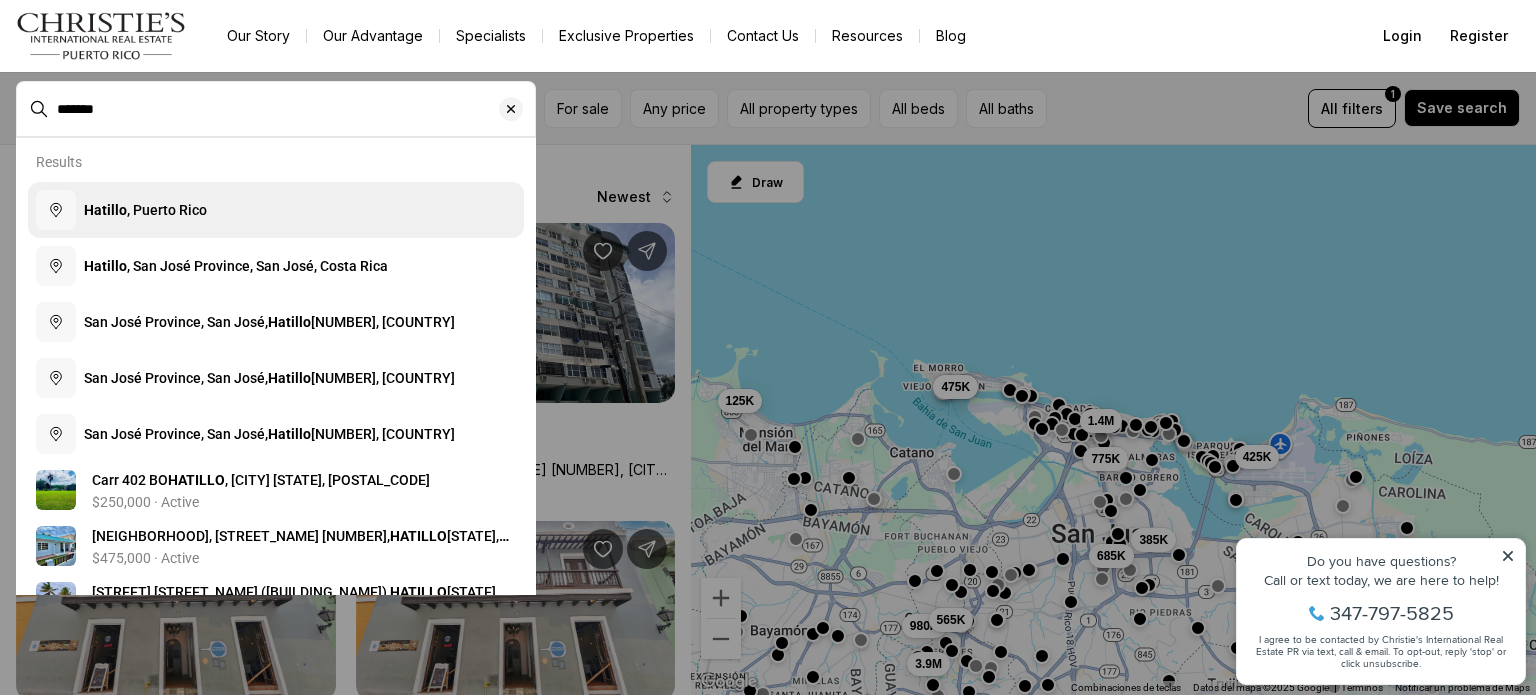 click on "Hatillo , Puerto Rico" at bounding box center (276, 210) 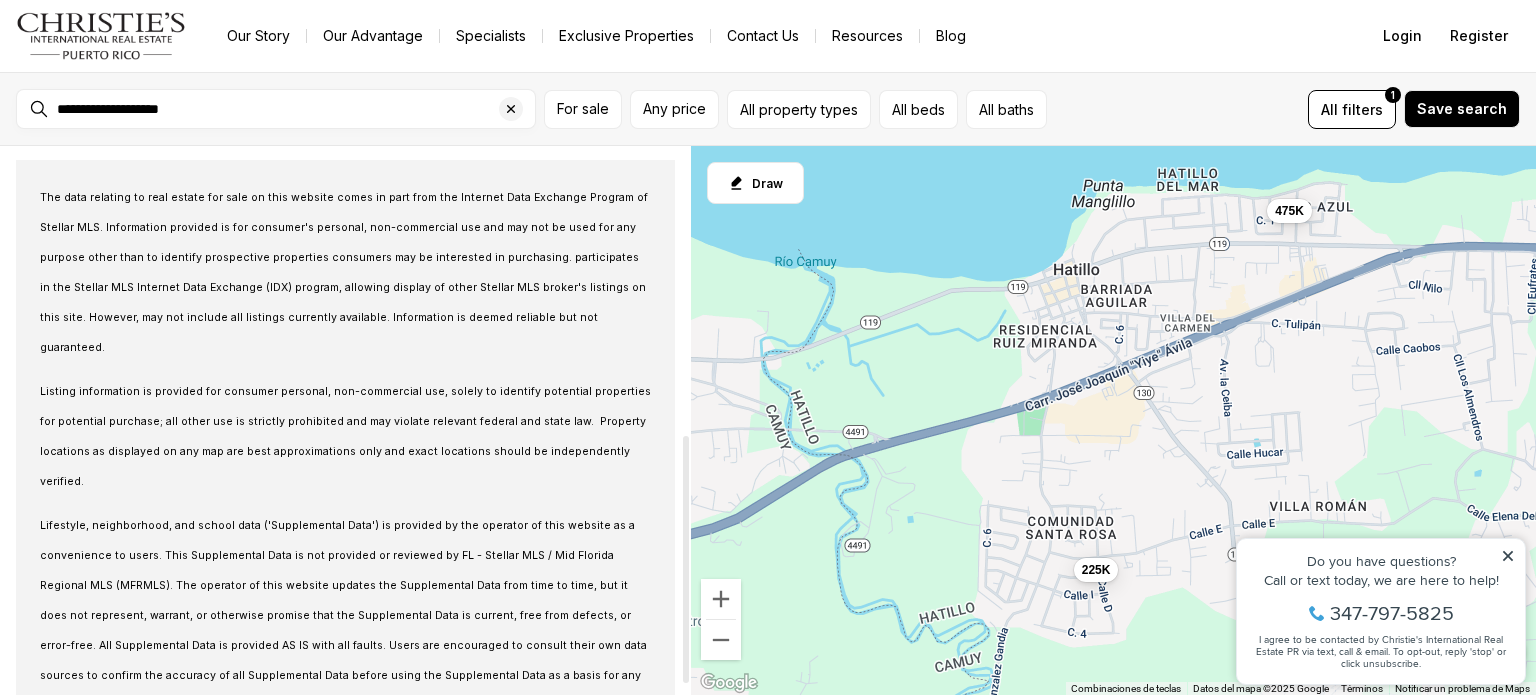 scroll, scrollTop: 666, scrollLeft: 0, axis: vertical 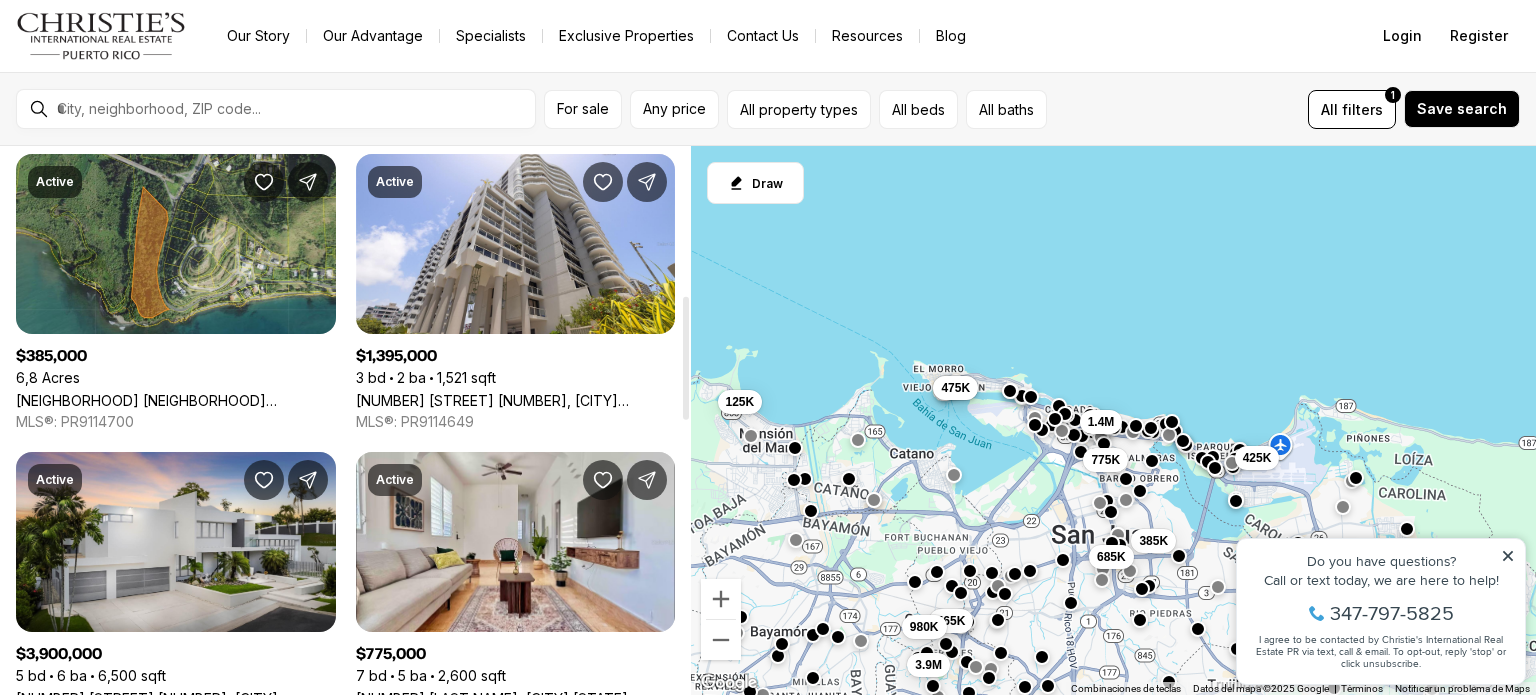 click at bounding box center [292, 109] 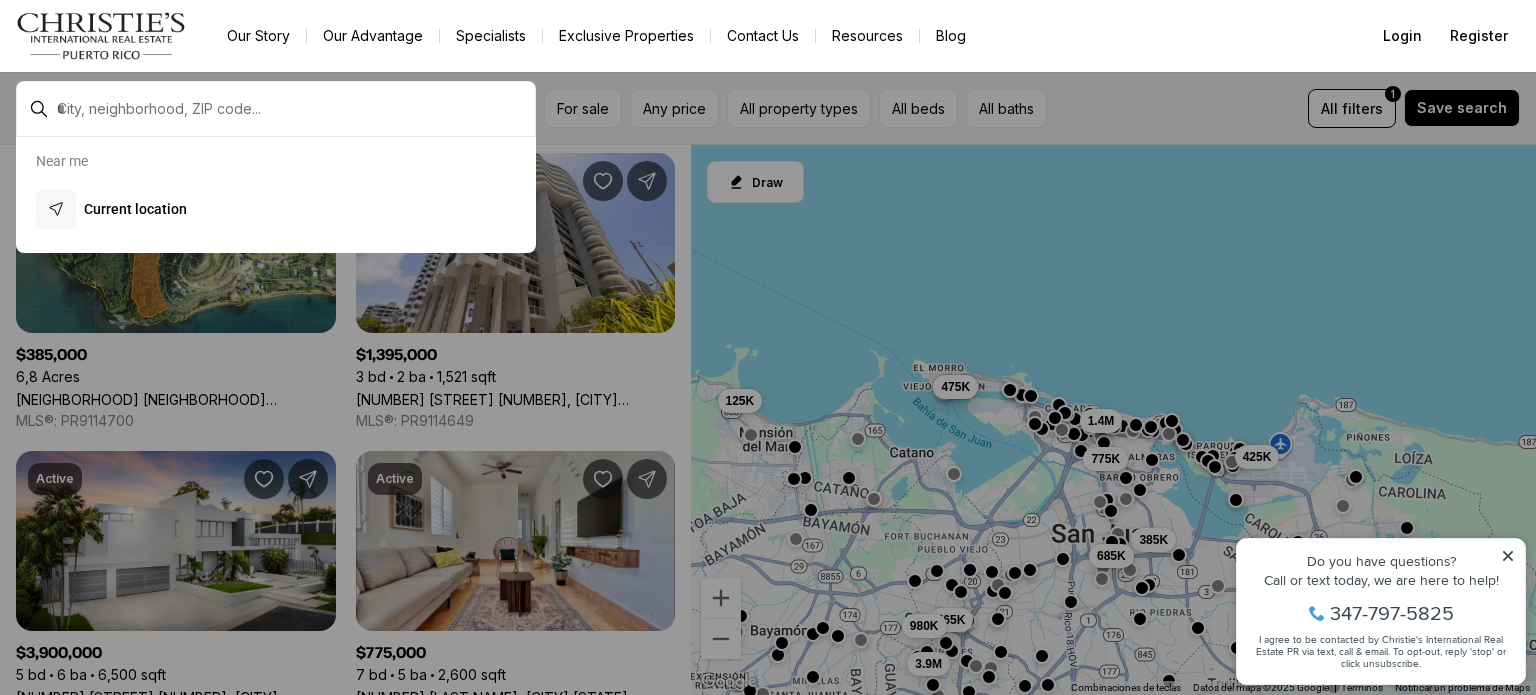 click at bounding box center (276, 109) 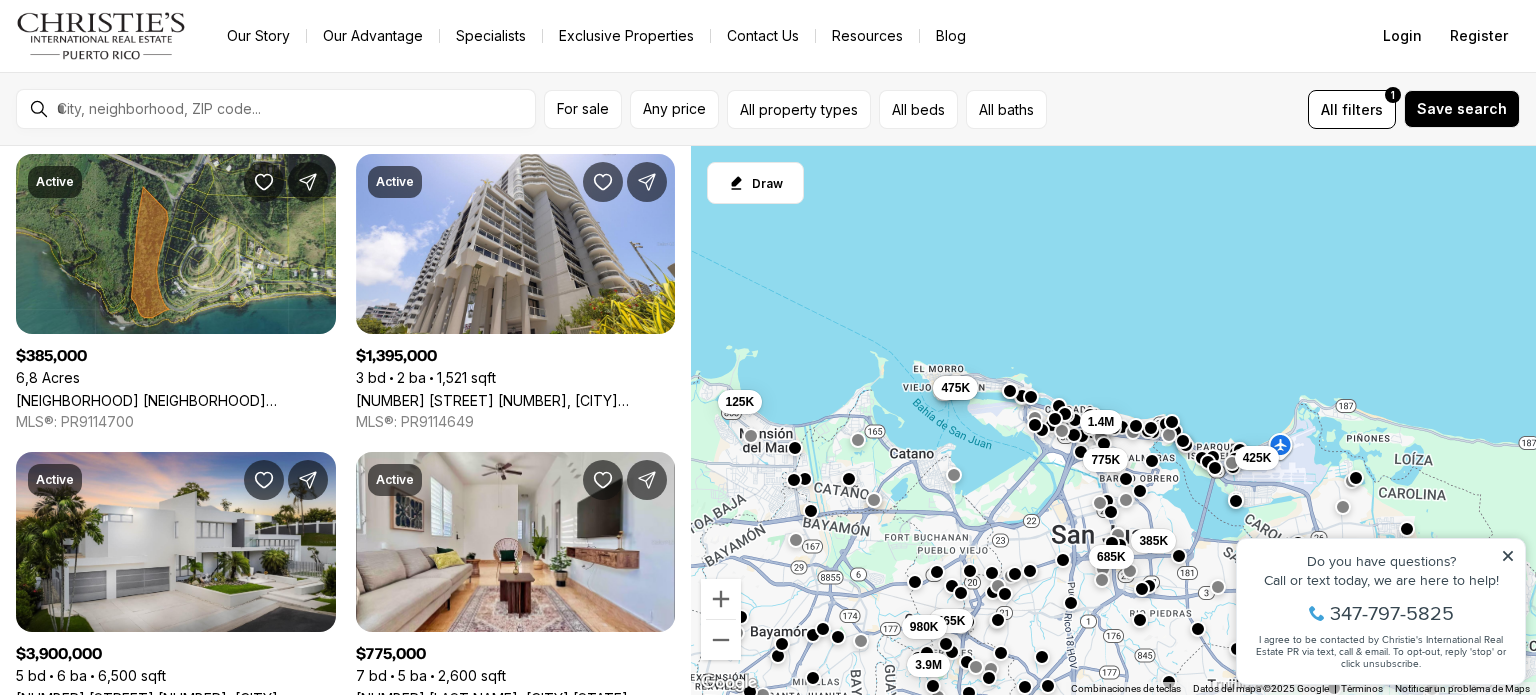 click at bounding box center (292, 109) 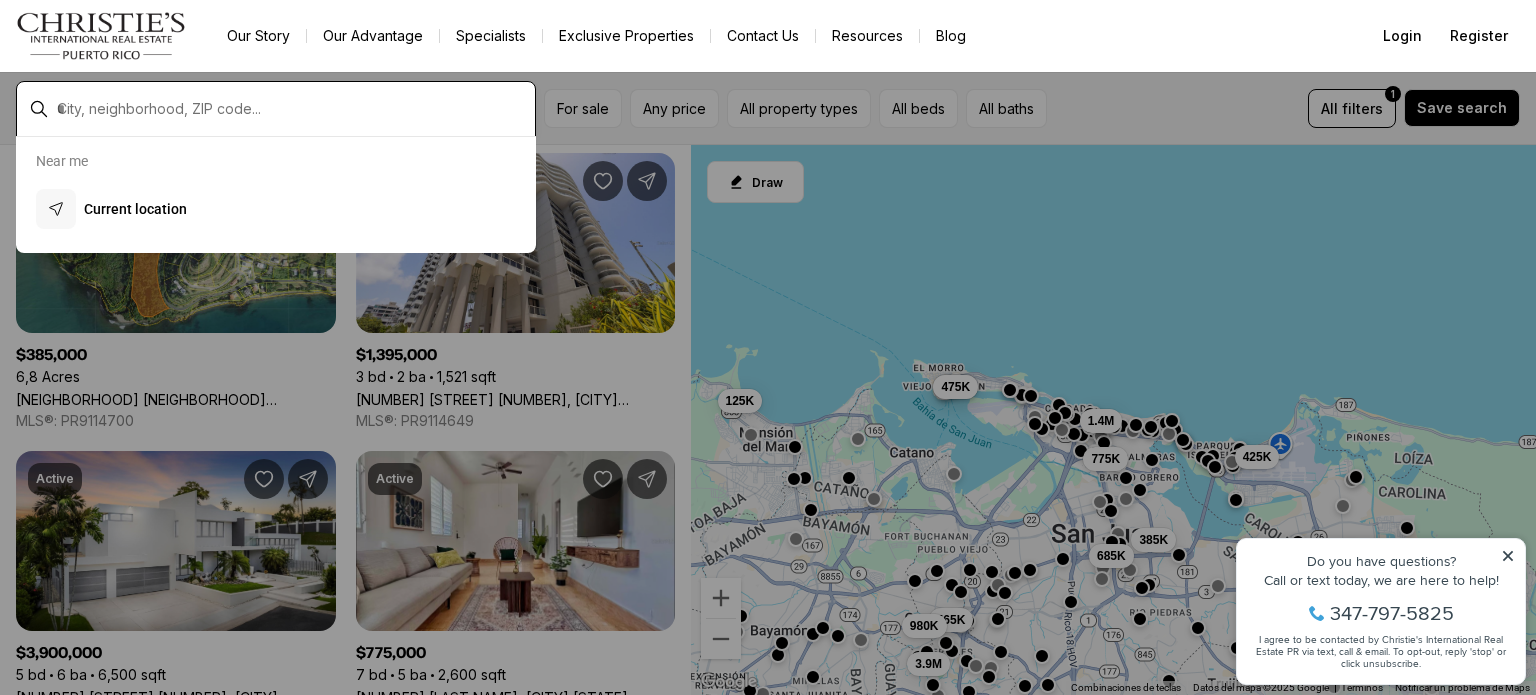 click at bounding box center [292, 109] 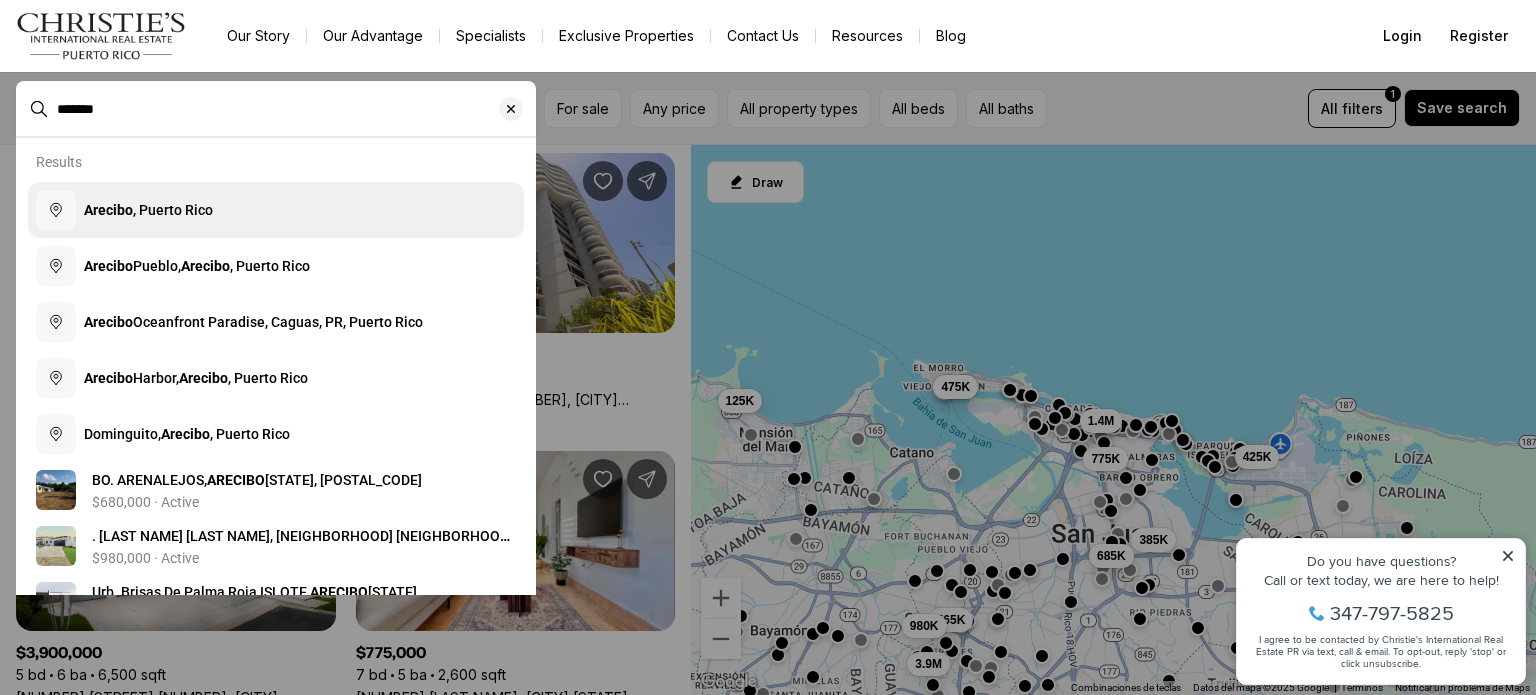 type on "*******" 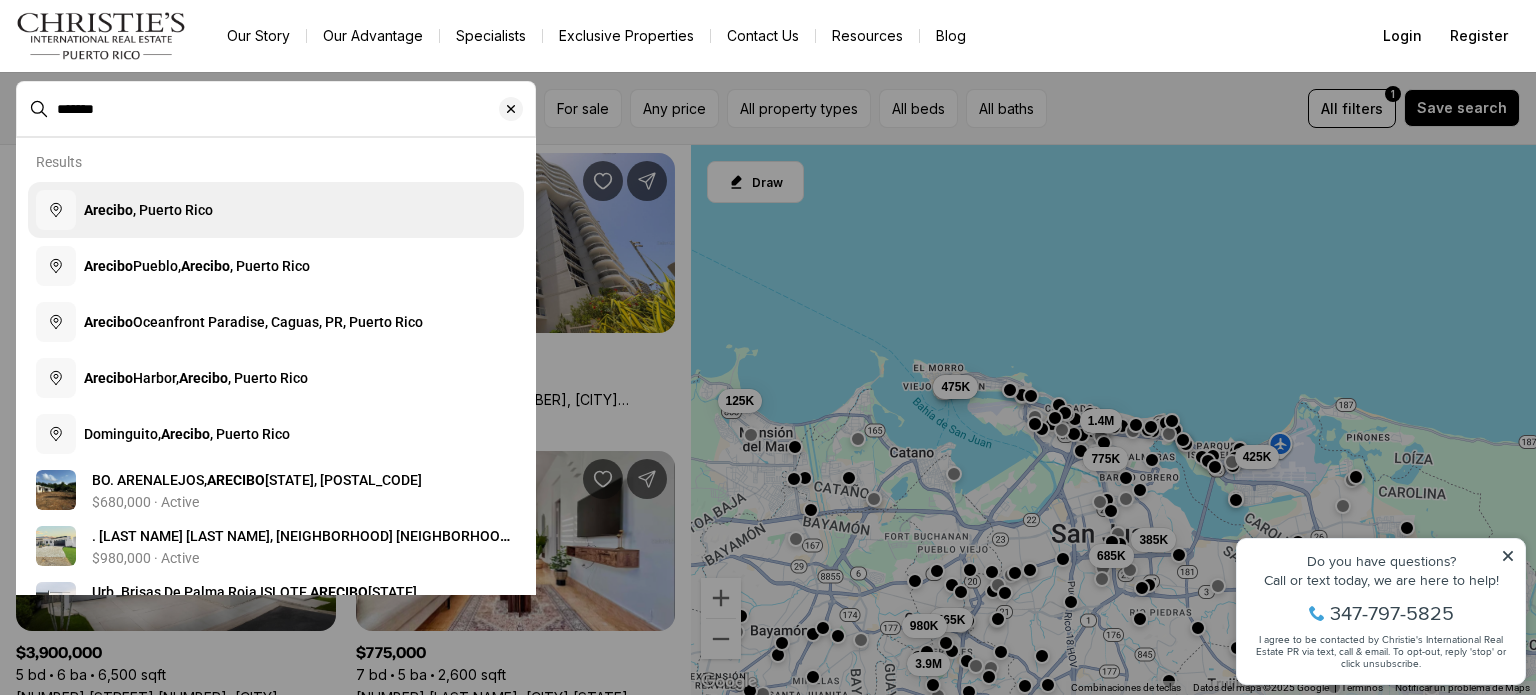 click on "Arecibo , Puerto Rico" at bounding box center (148, 210) 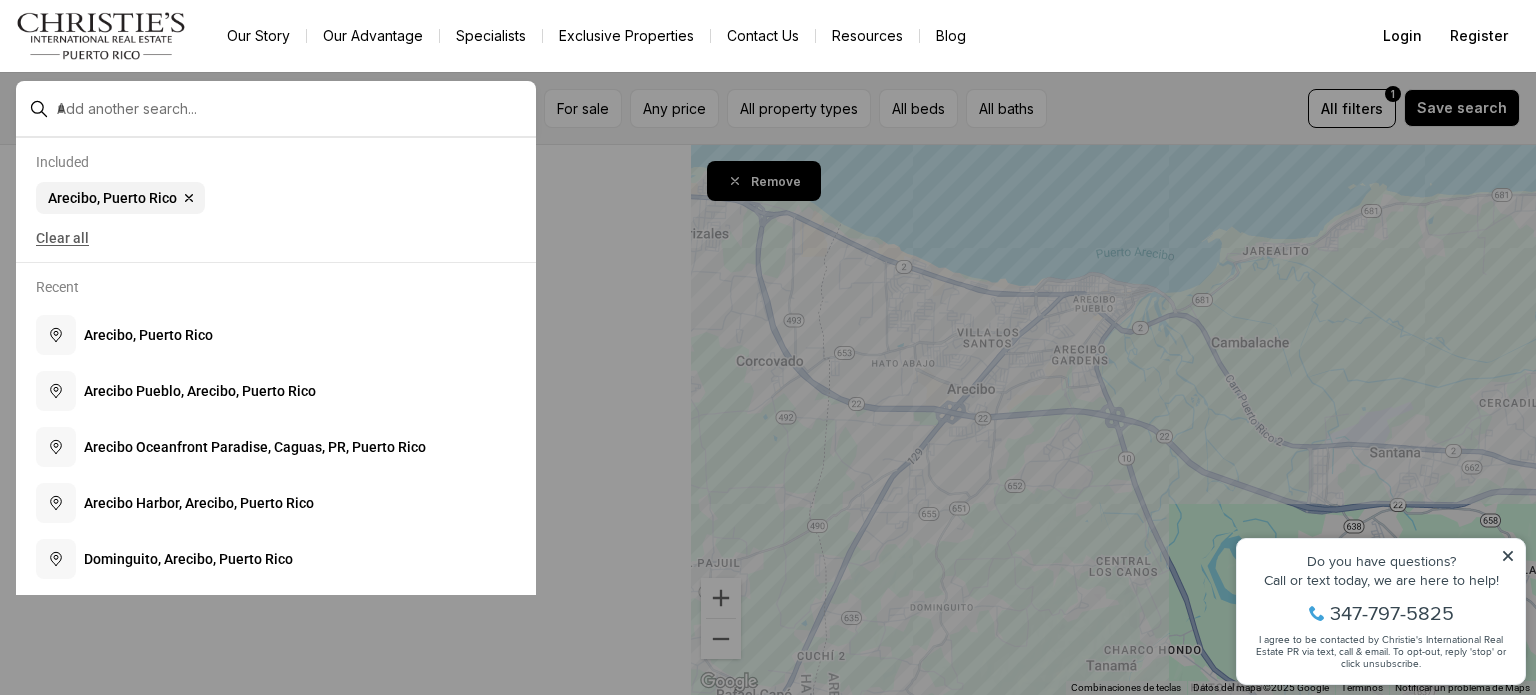 scroll, scrollTop: 0, scrollLeft: 0, axis: both 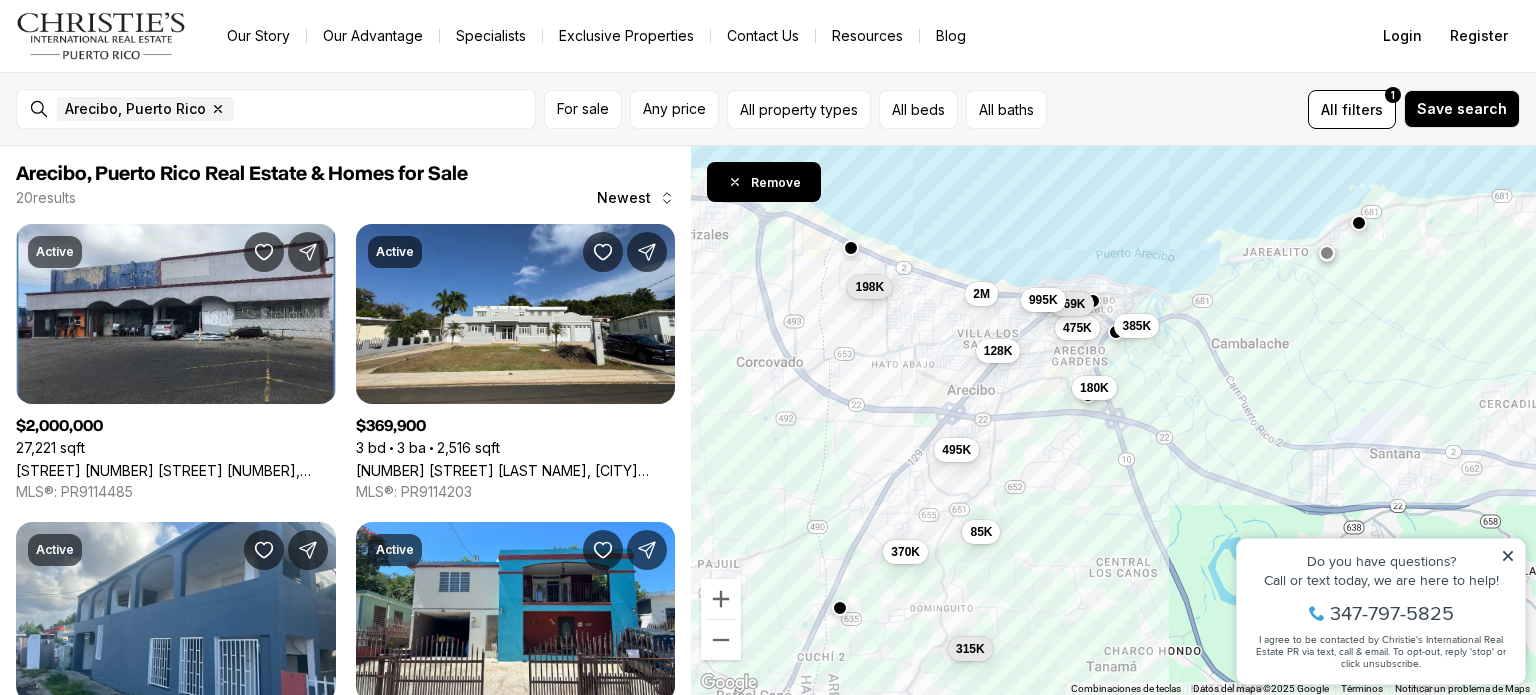 drag, startPoint x: 1098, startPoint y: 99, endPoint x: 1088, endPoint y: 100, distance: 10.049875 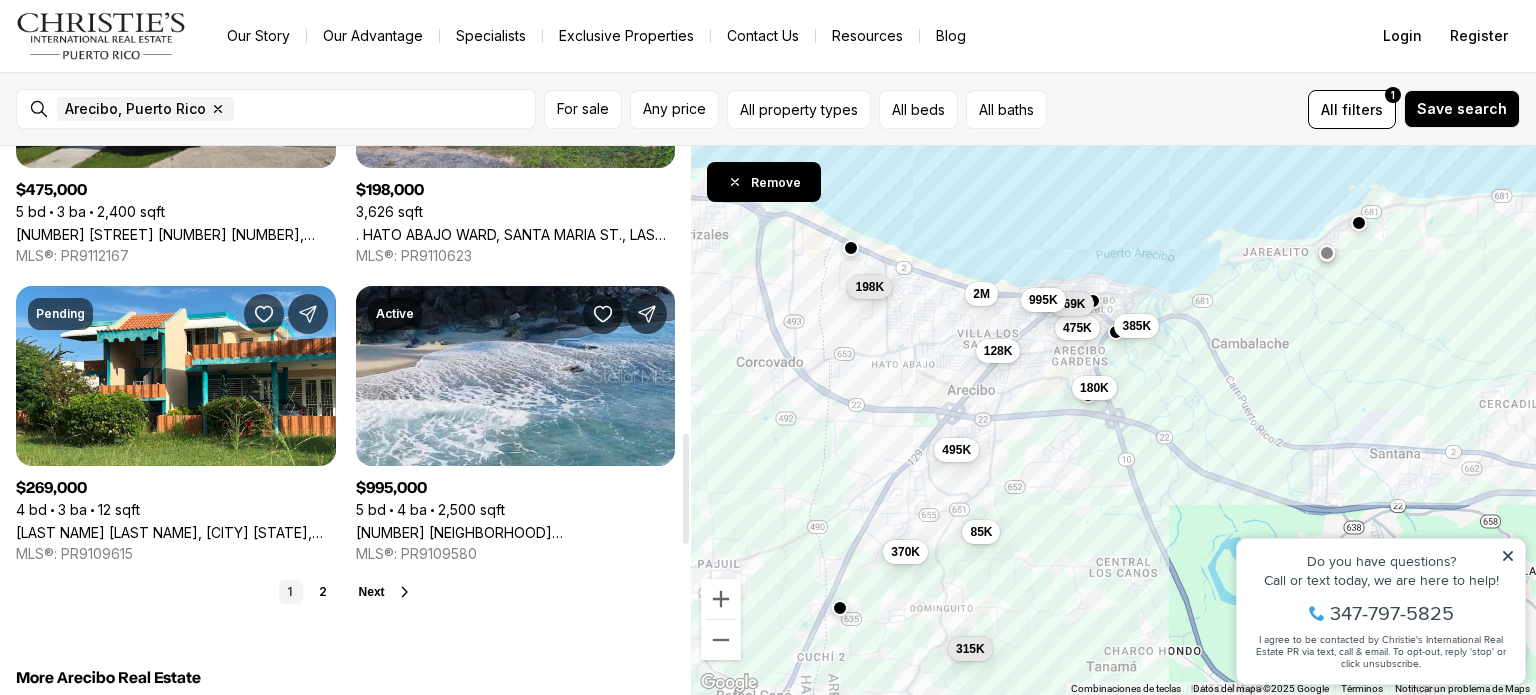 scroll, scrollTop: 1433, scrollLeft: 0, axis: vertical 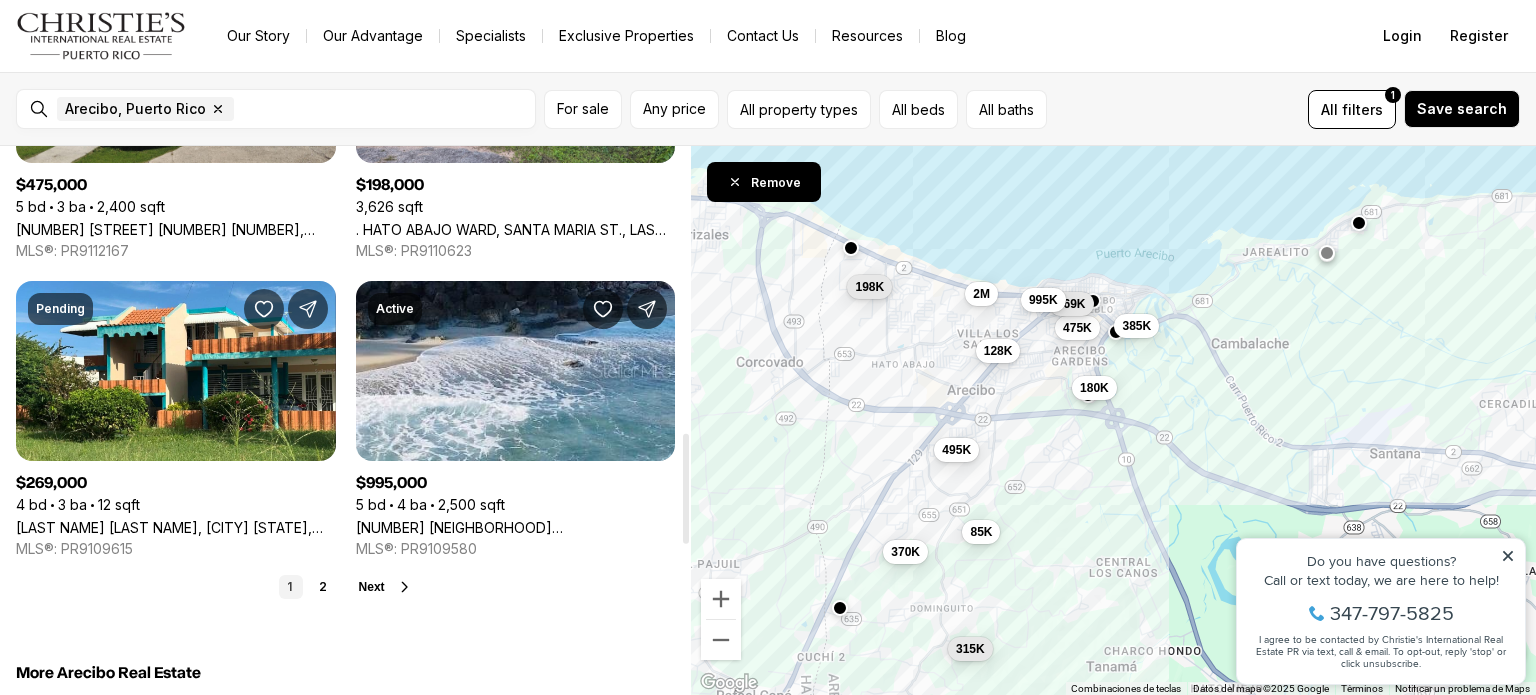 click on "Next" at bounding box center [372, 587] 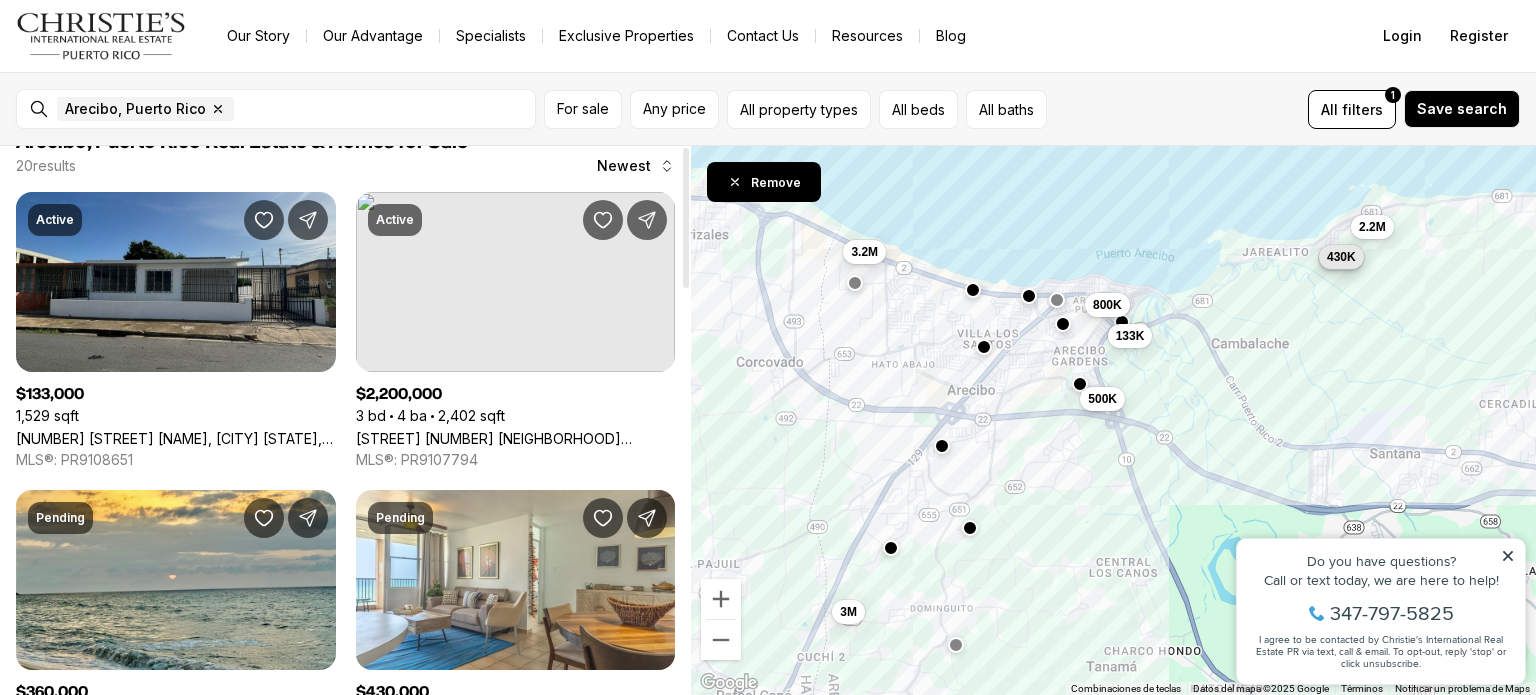 scroll, scrollTop: 0, scrollLeft: 0, axis: both 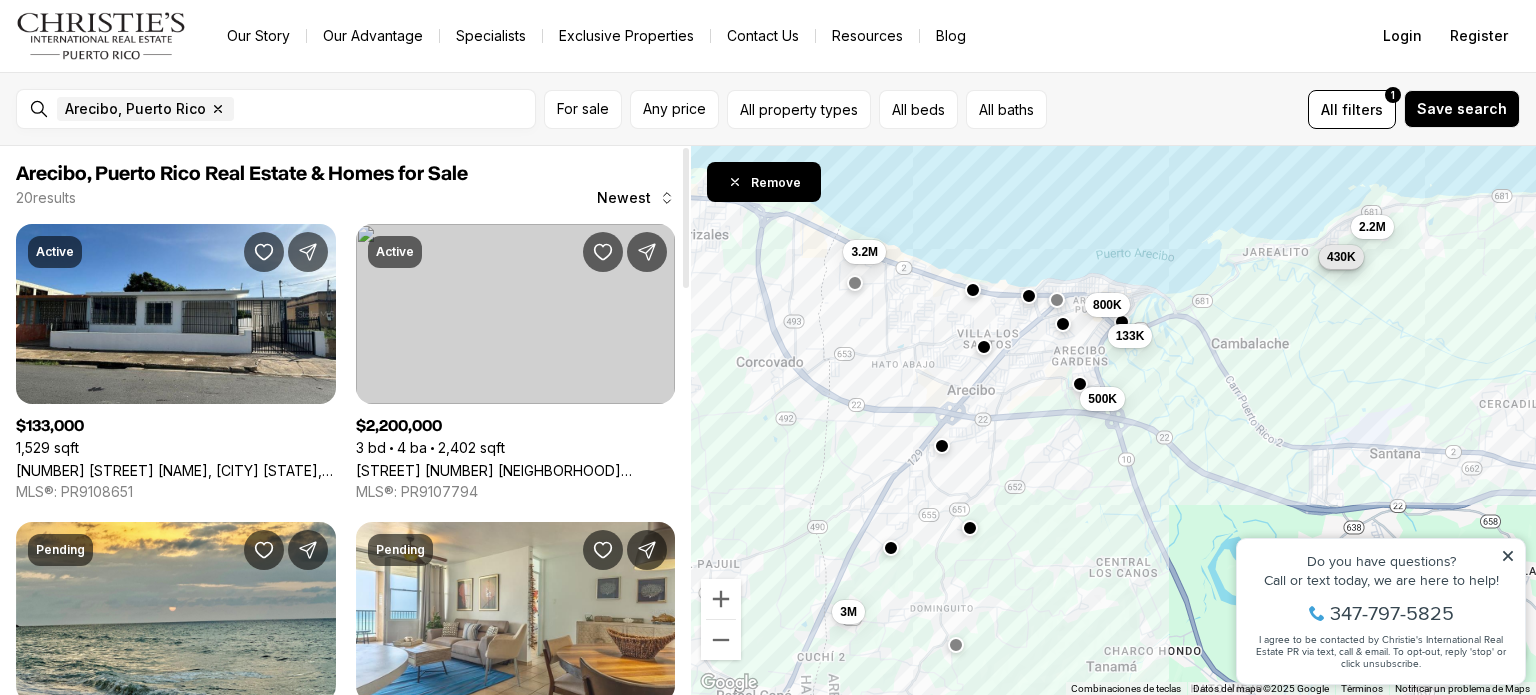drag, startPoint x: 289, startPoint y: 434, endPoint x: 470, endPoint y: 441, distance: 181.13531 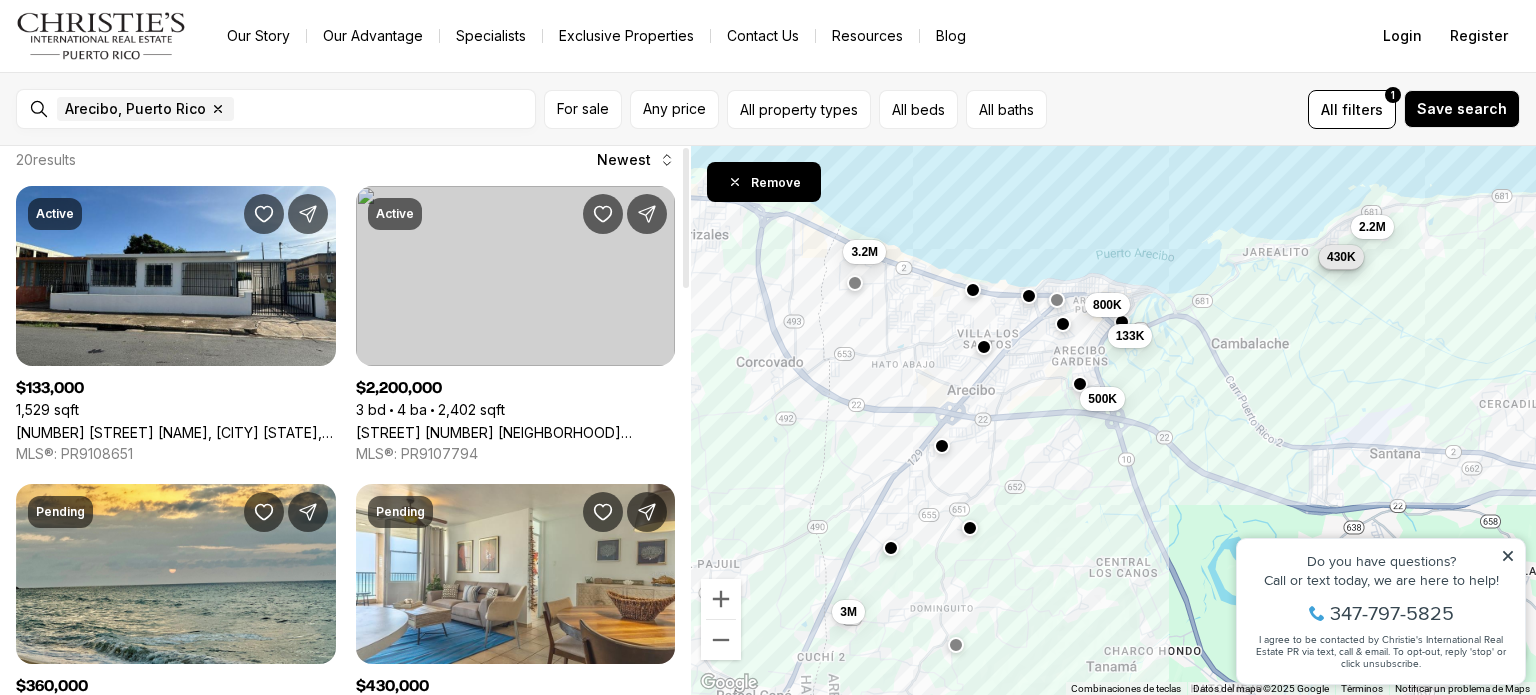 scroll, scrollTop: 0, scrollLeft: 0, axis: both 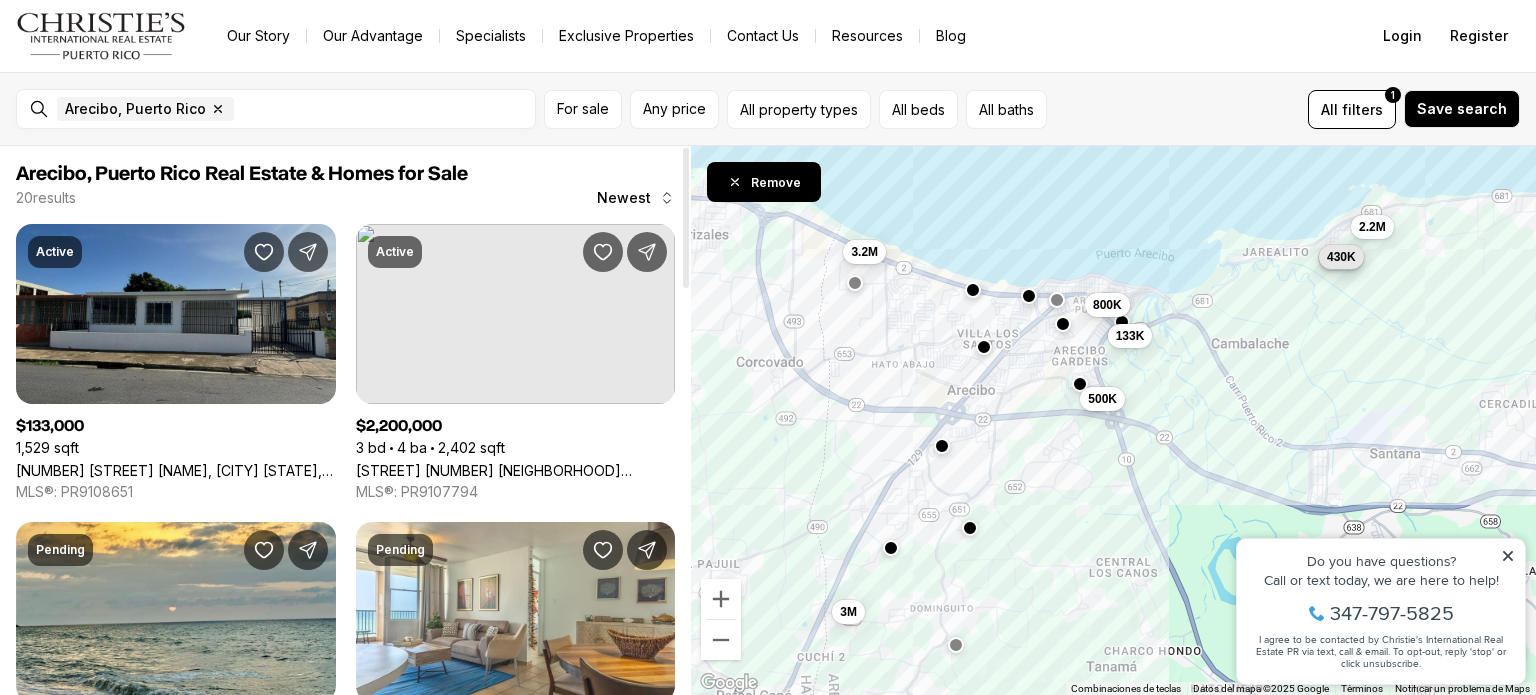 click on "[NUMBER] [STREET] [NAME], [CITY] [STATE], [POSTAL_CODE]" at bounding box center (176, 470) 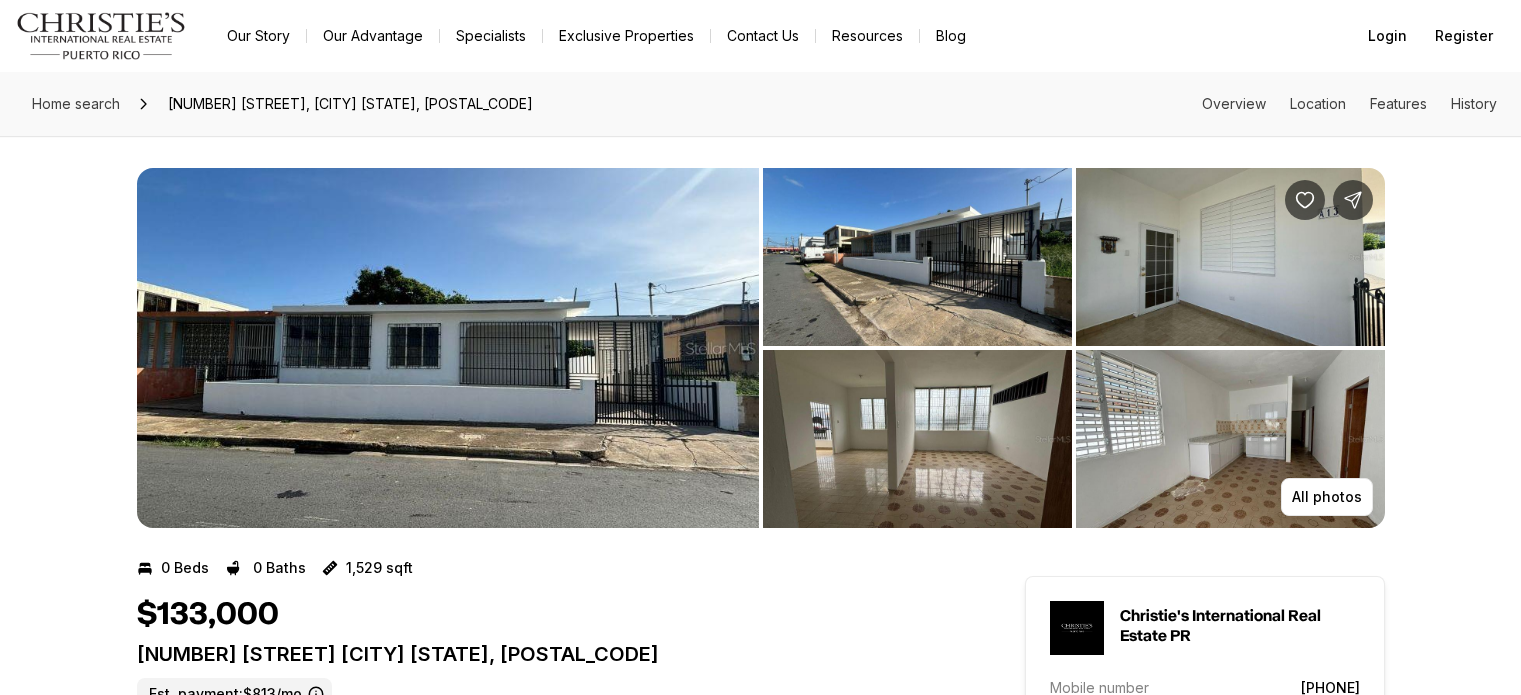 scroll, scrollTop: 33, scrollLeft: 0, axis: vertical 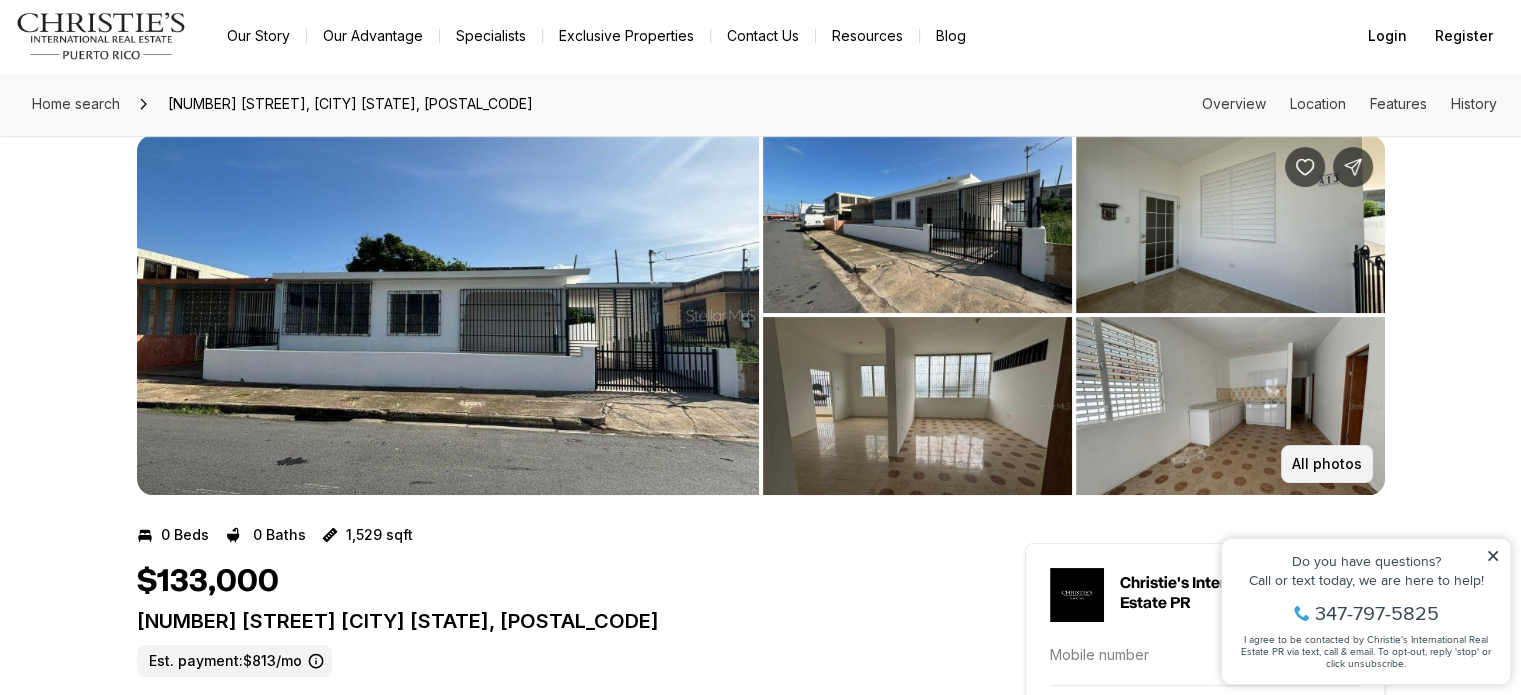 click on "All photos" at bounding box center [1327, 464] 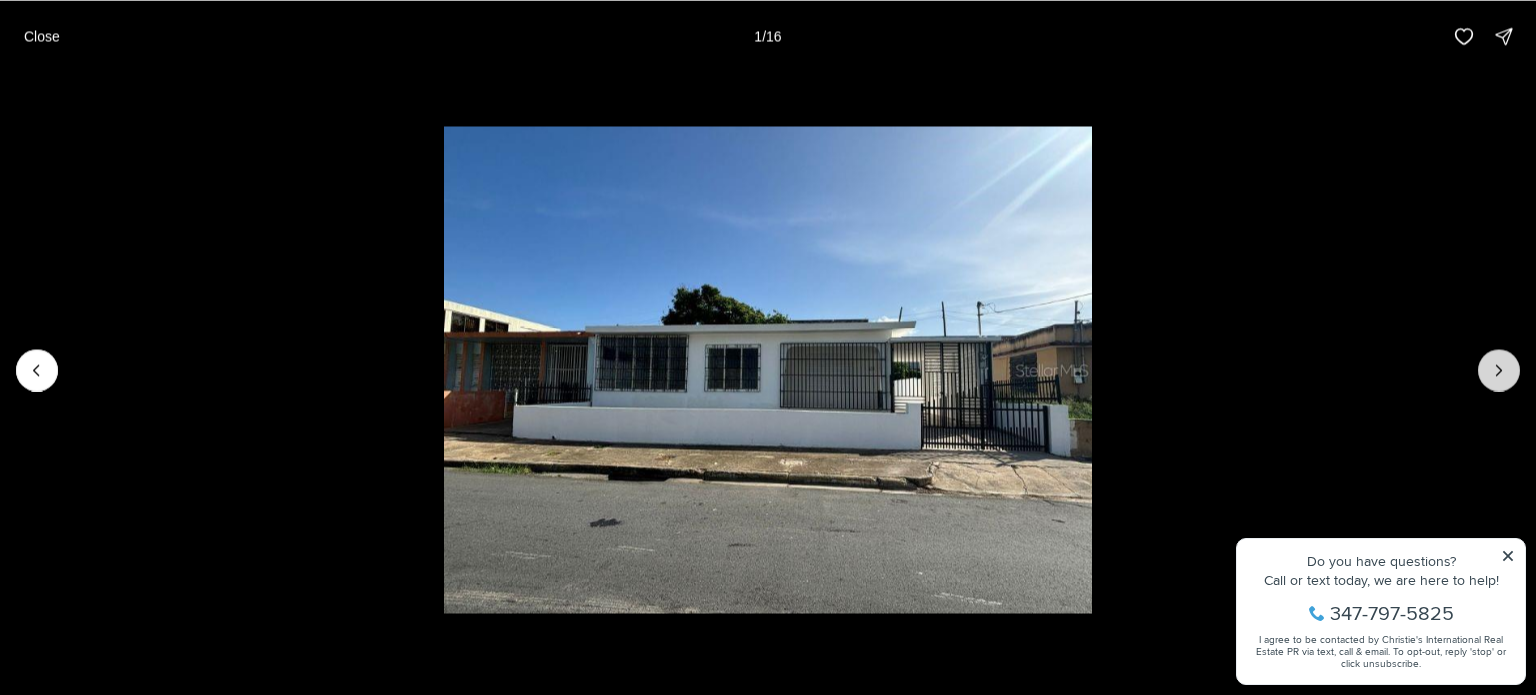click at bounding box center [1499, 370] 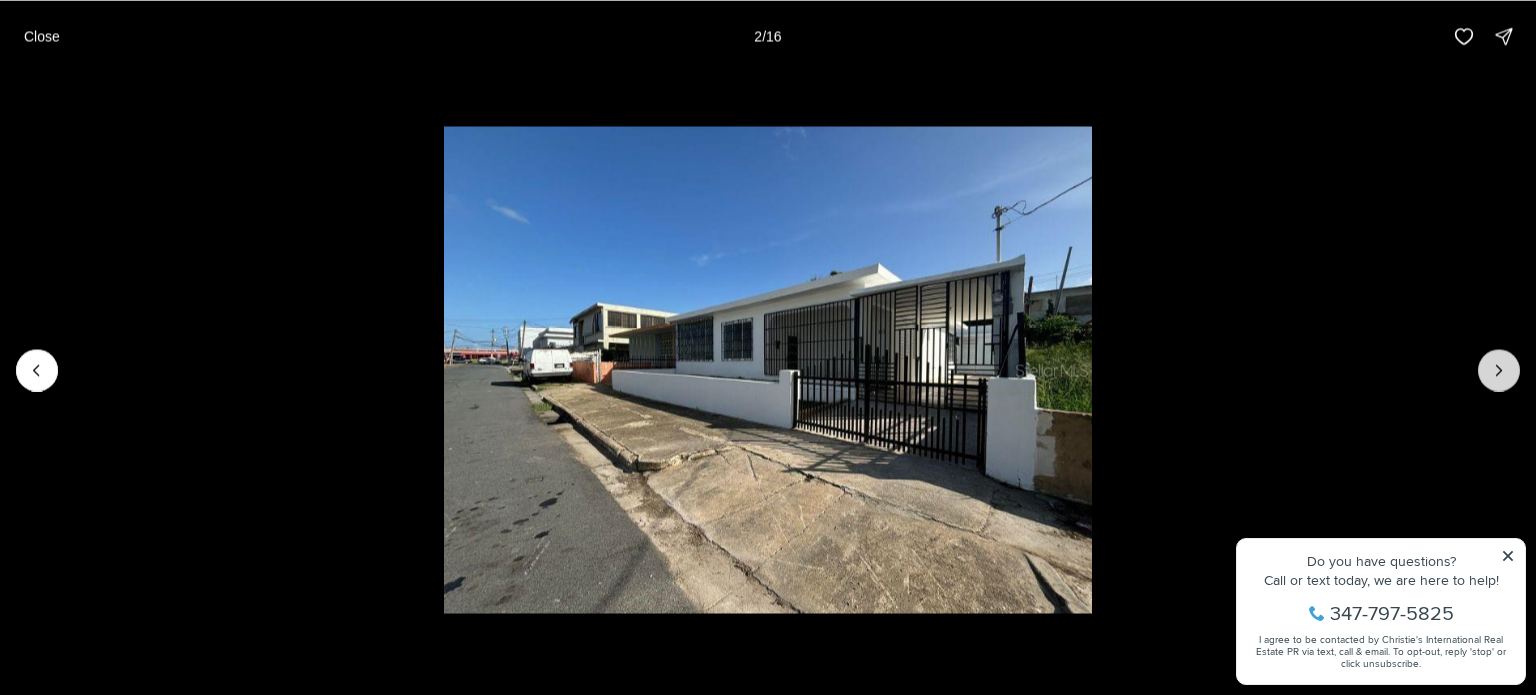 click at bounding box center (1499, 370) 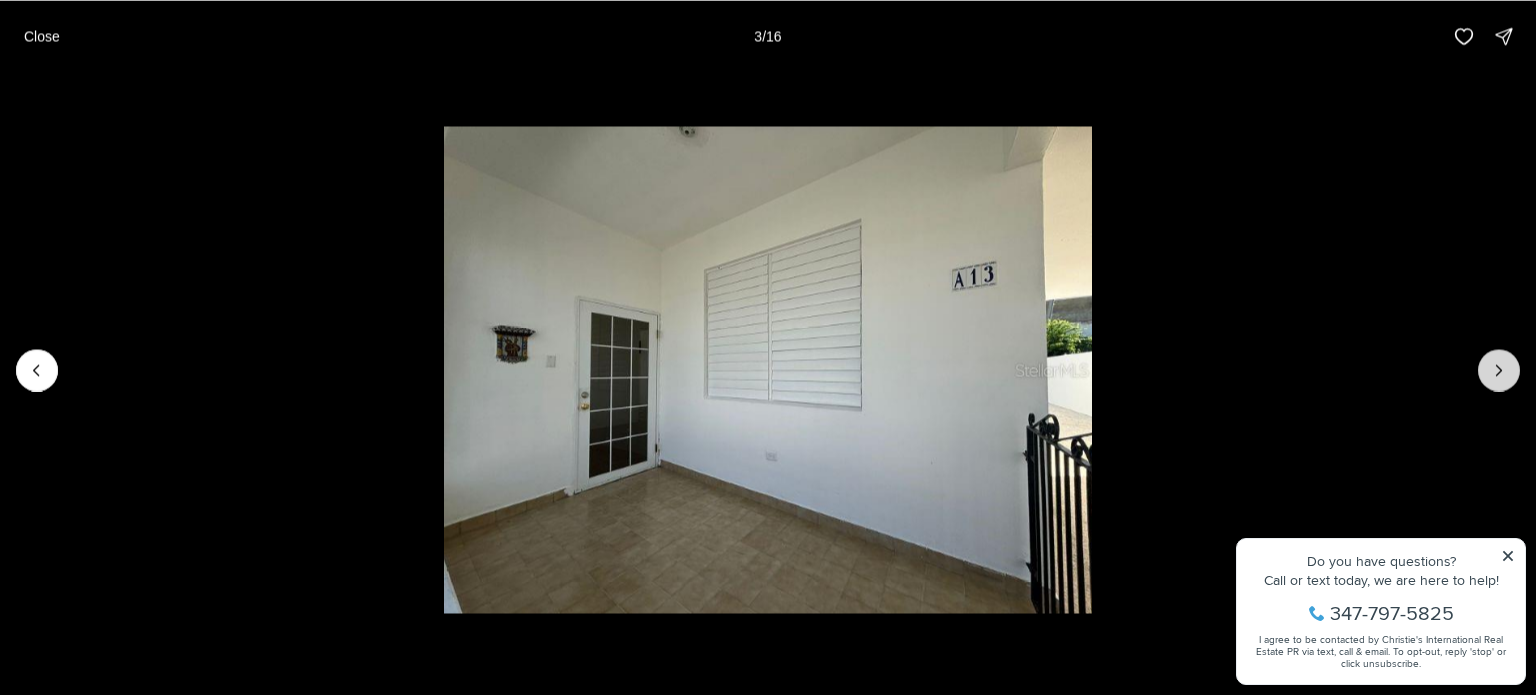 click at bounding box center [1499, 370] 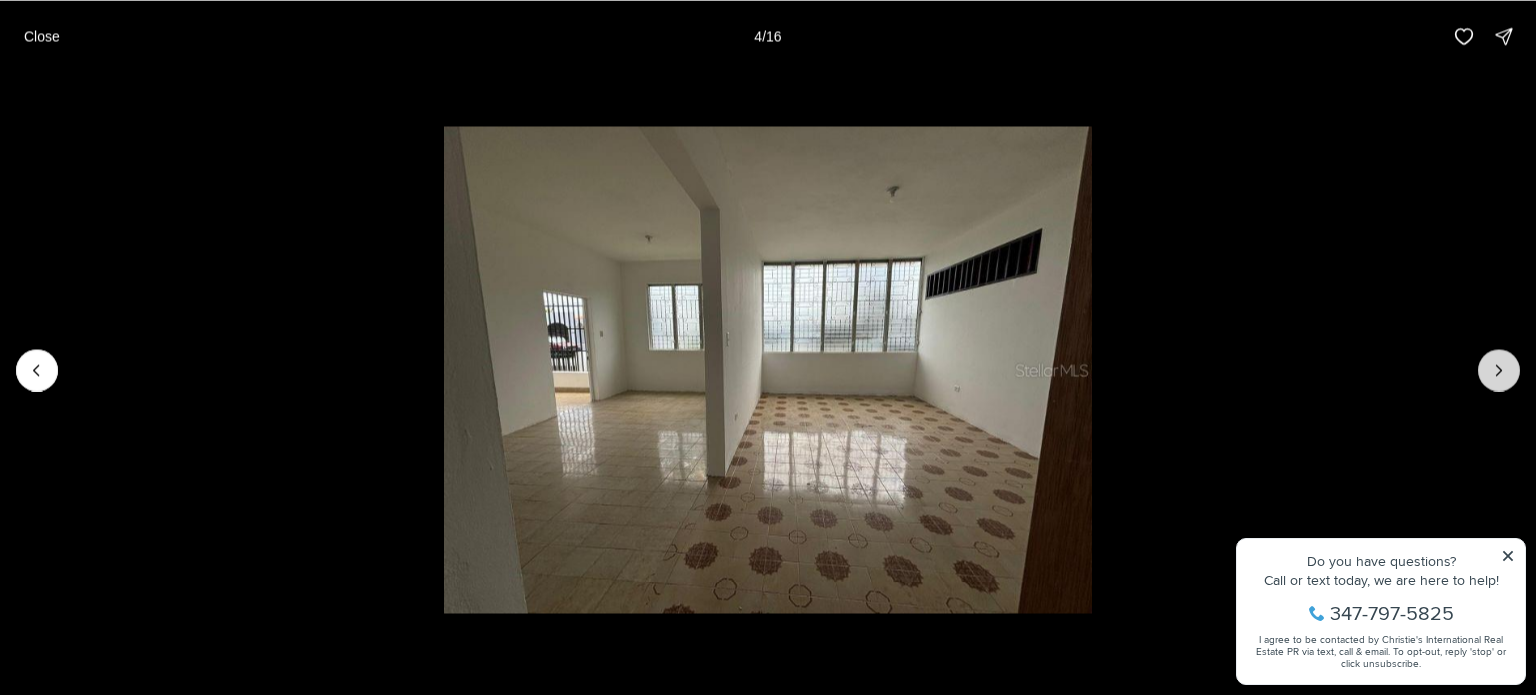 click at bounding box center [1499, 370] 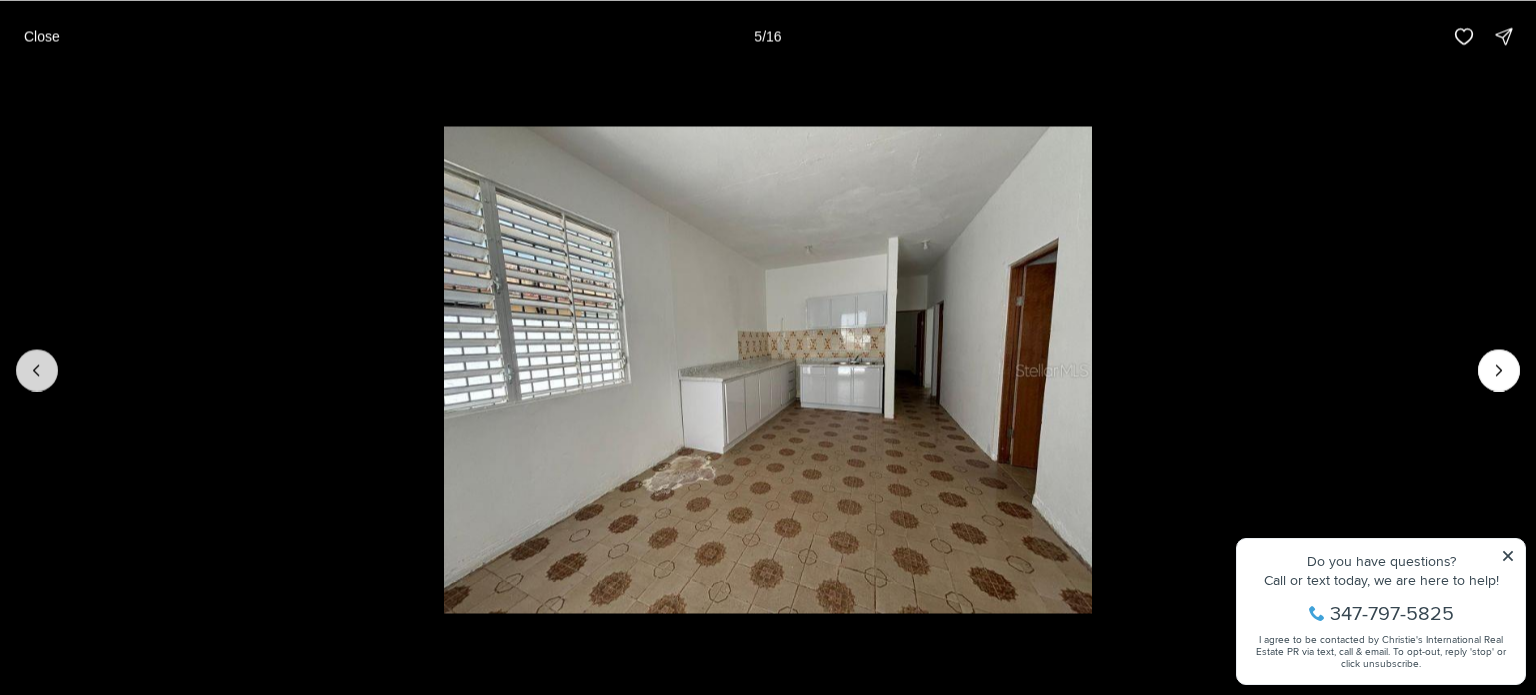 click at bounding box center [37, 370] 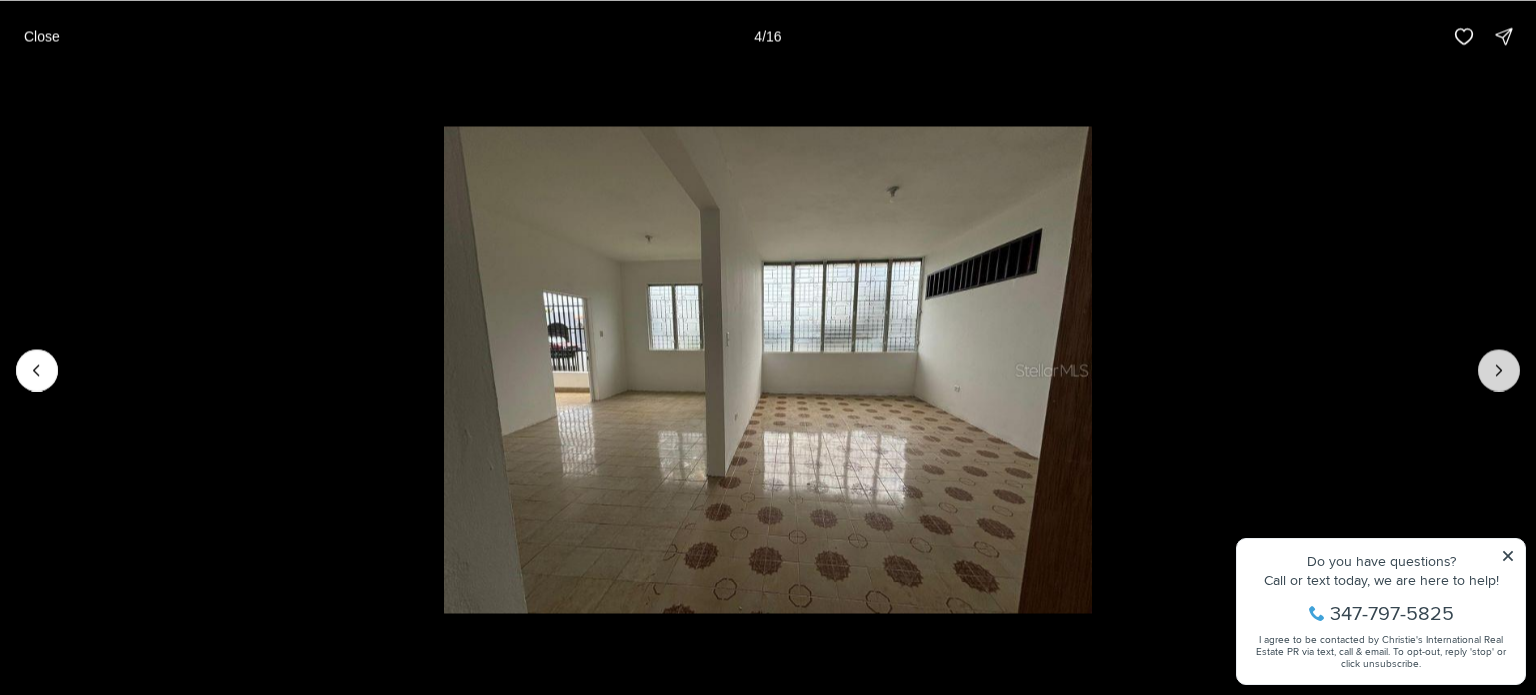 click at bounding box center (1499, 370) 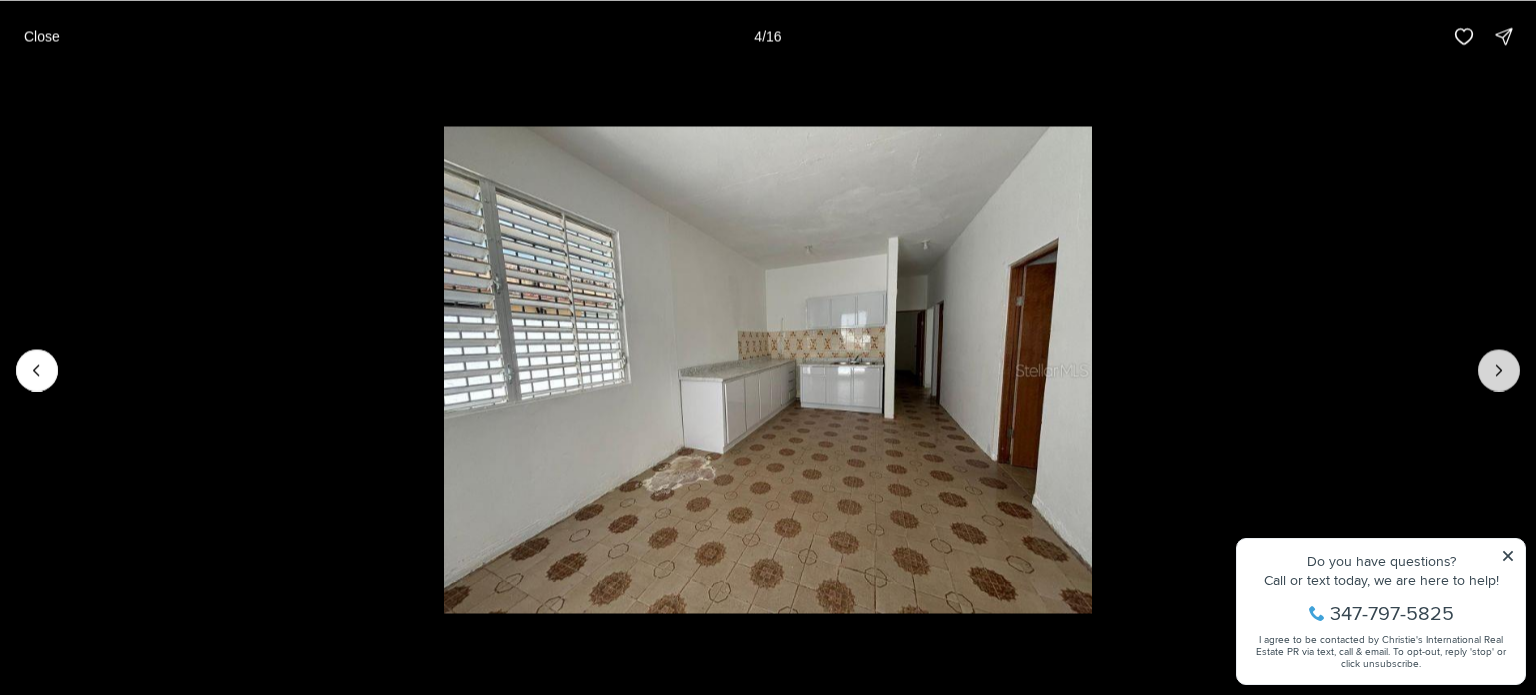 click at bounding box center [1499, 370] 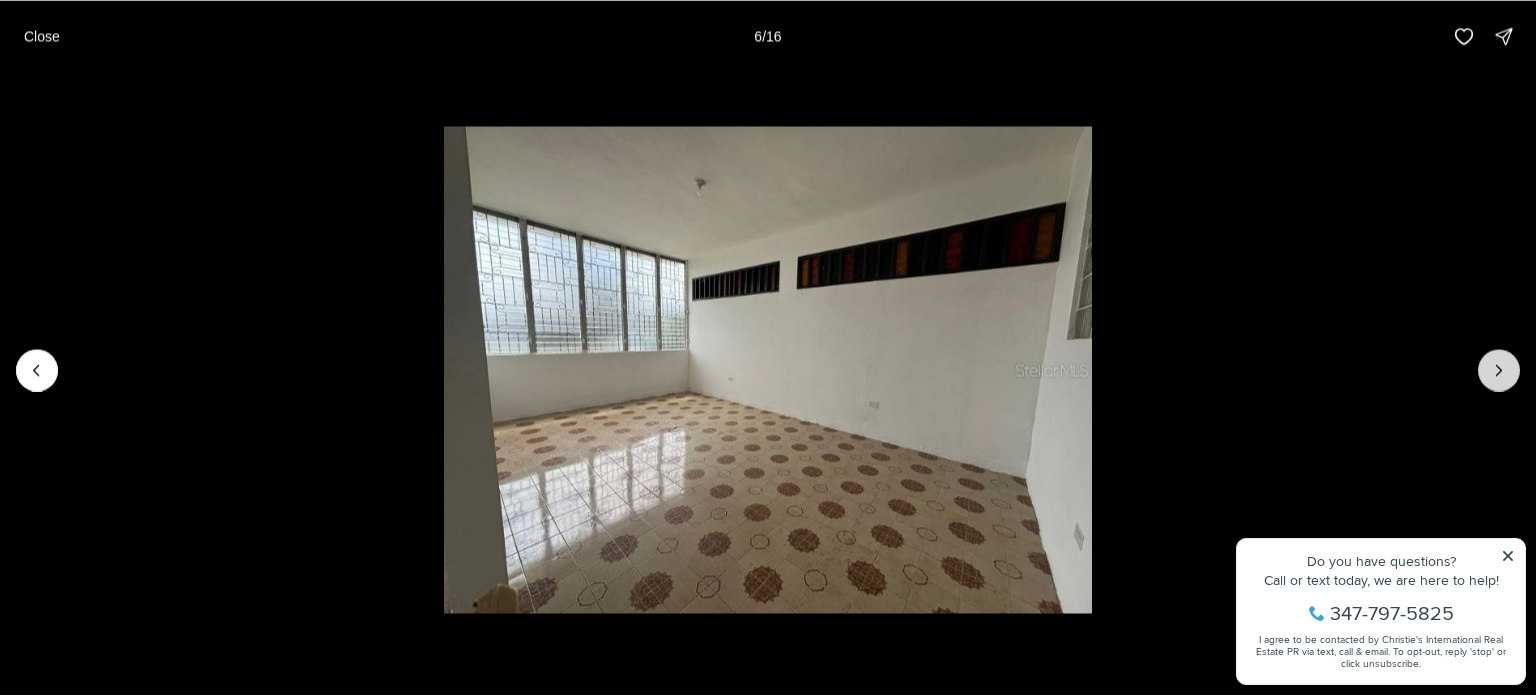 click at bounding box center (1499, 370) 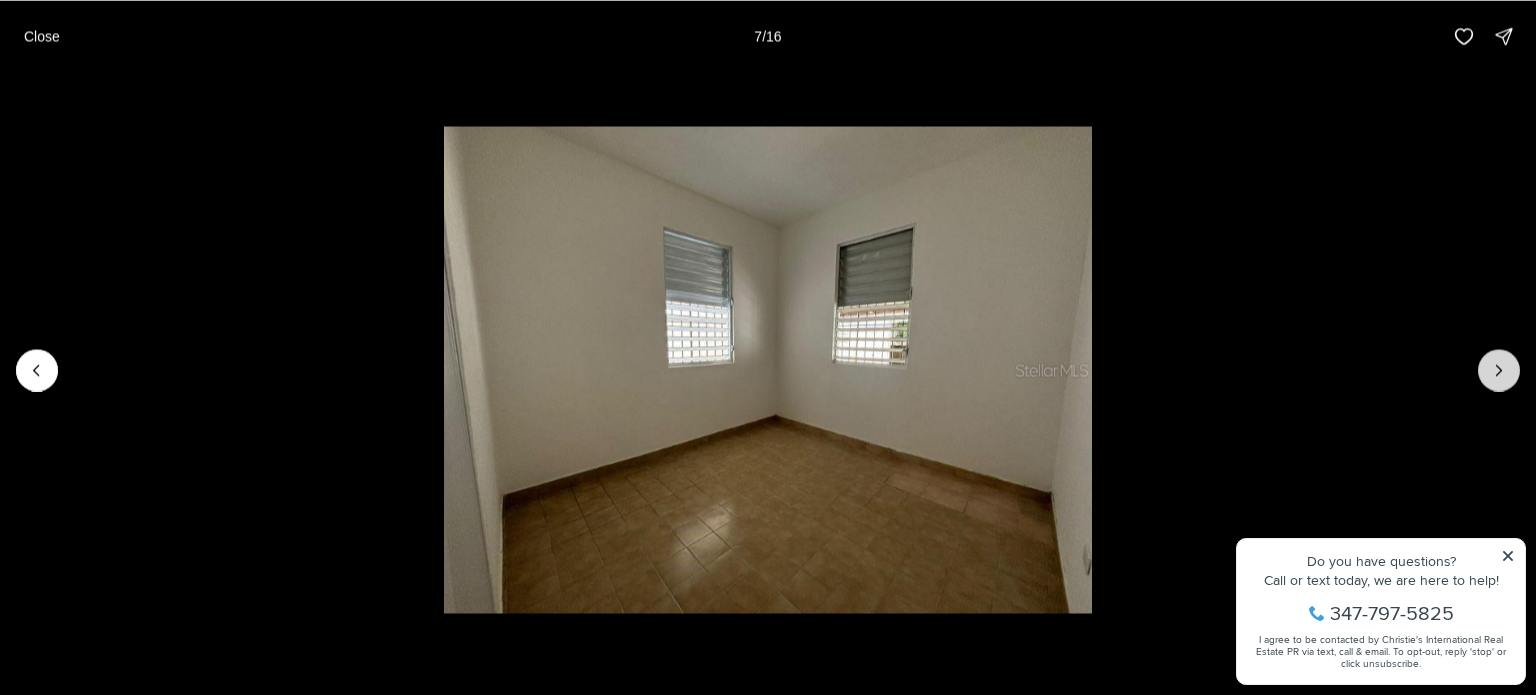 click at bounding box center [1499, 370] 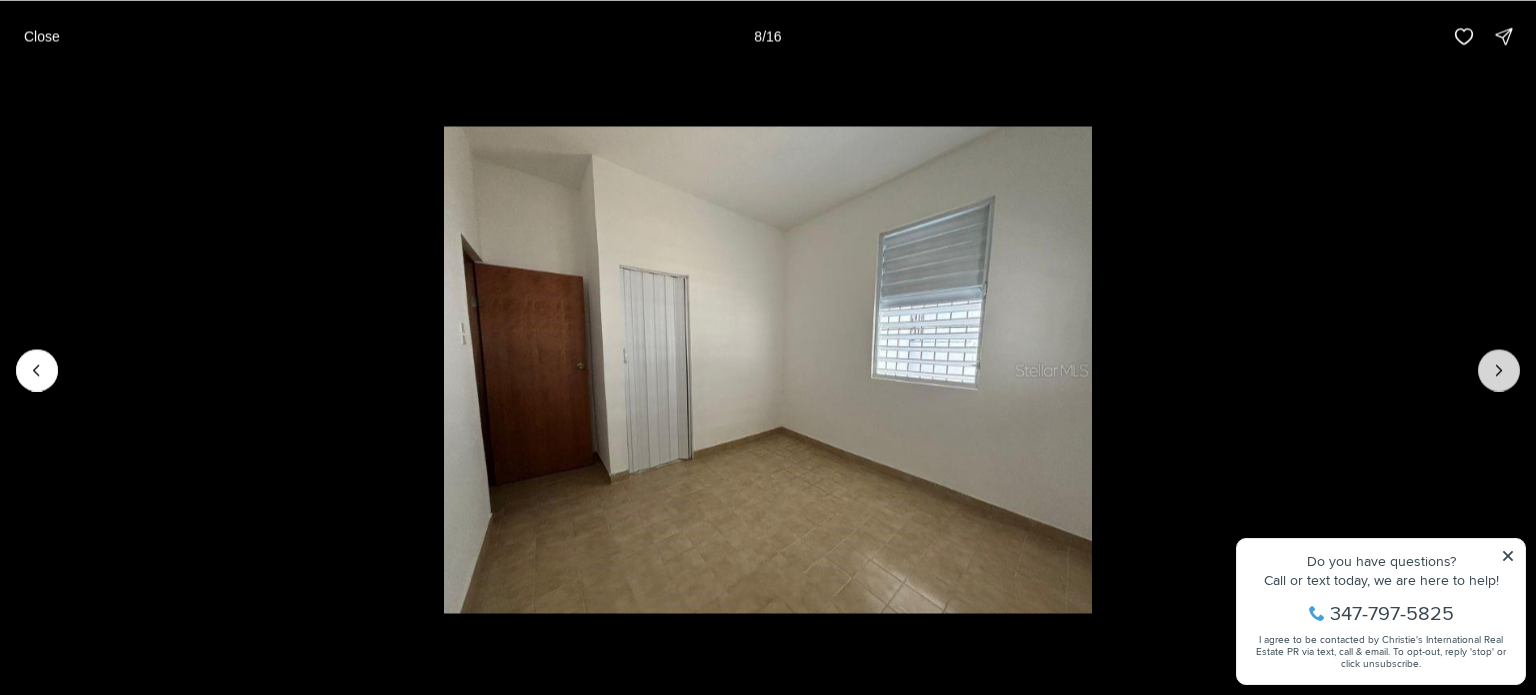 click at bounding box center [1499, 370] 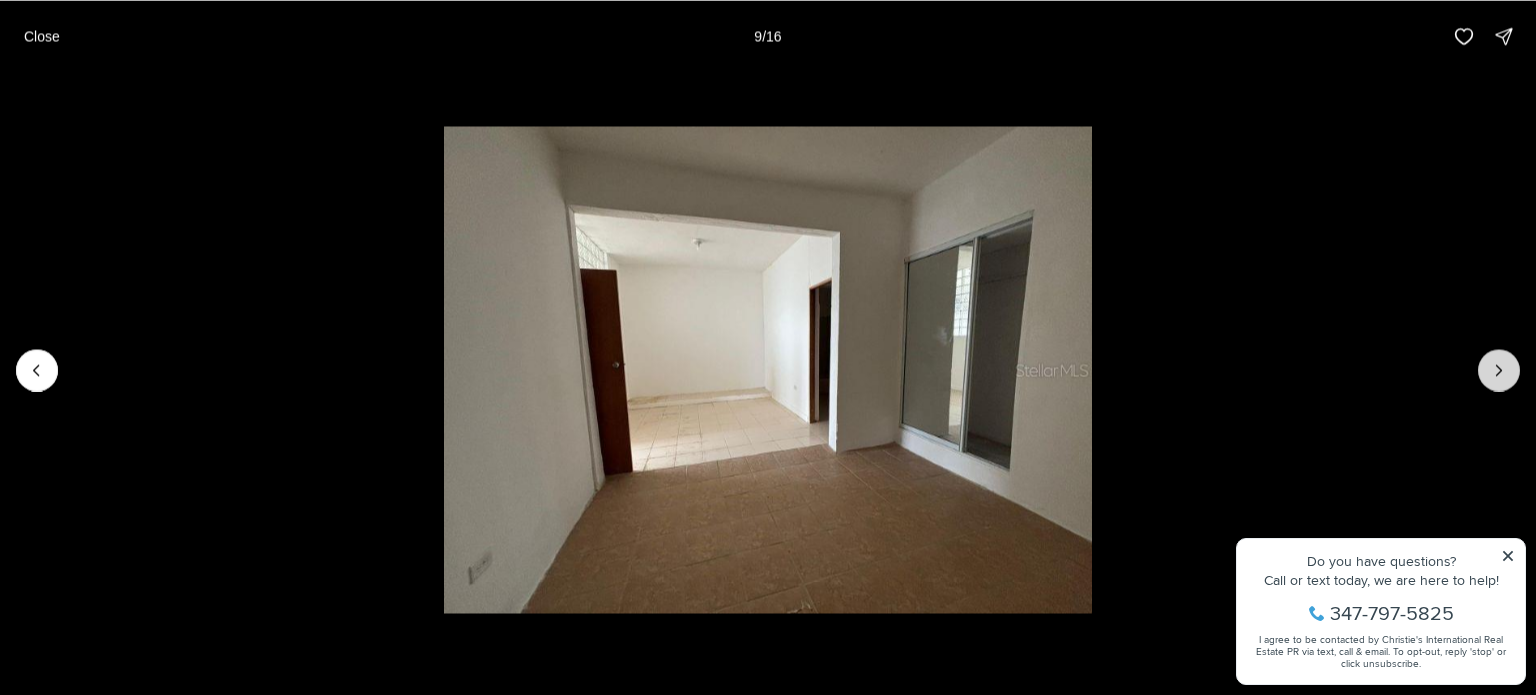 click at bounding box center [1499, 370] 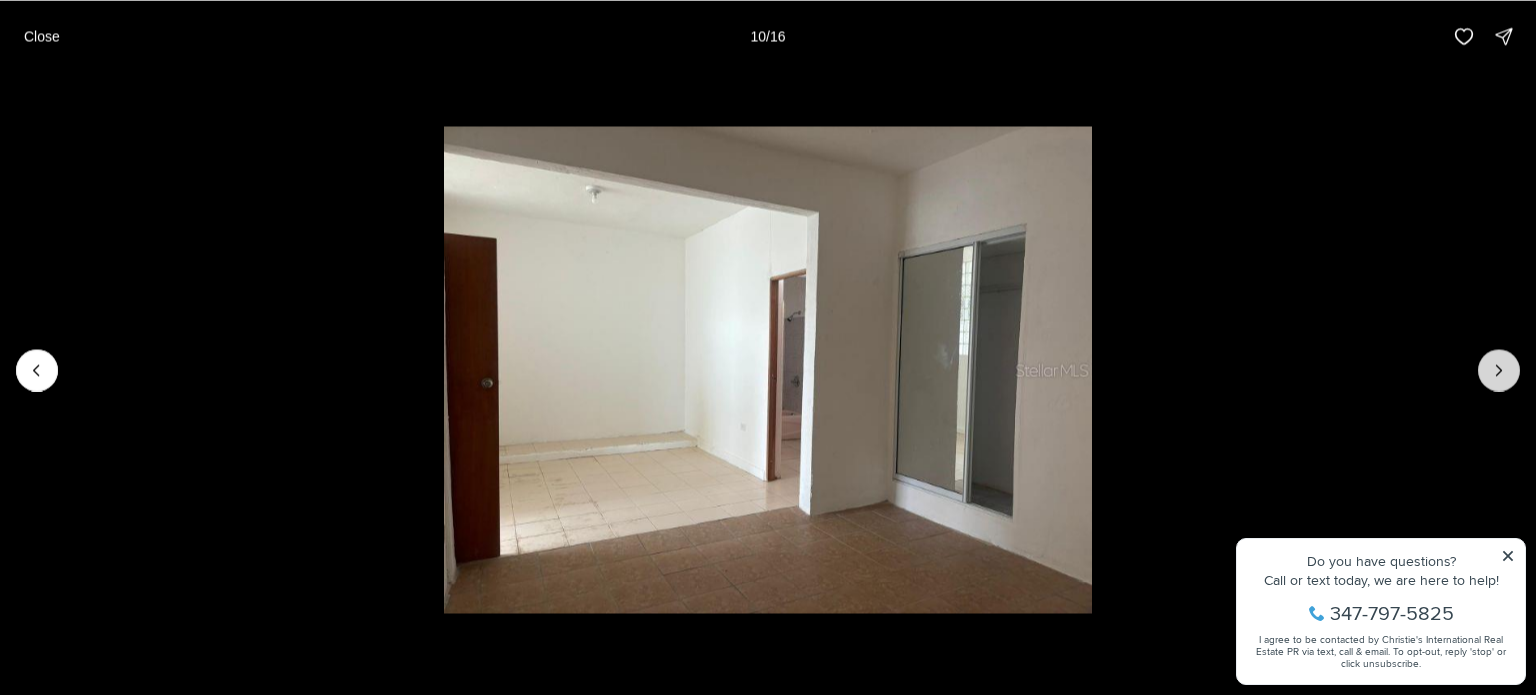 click at bounding box center [1499, 370] 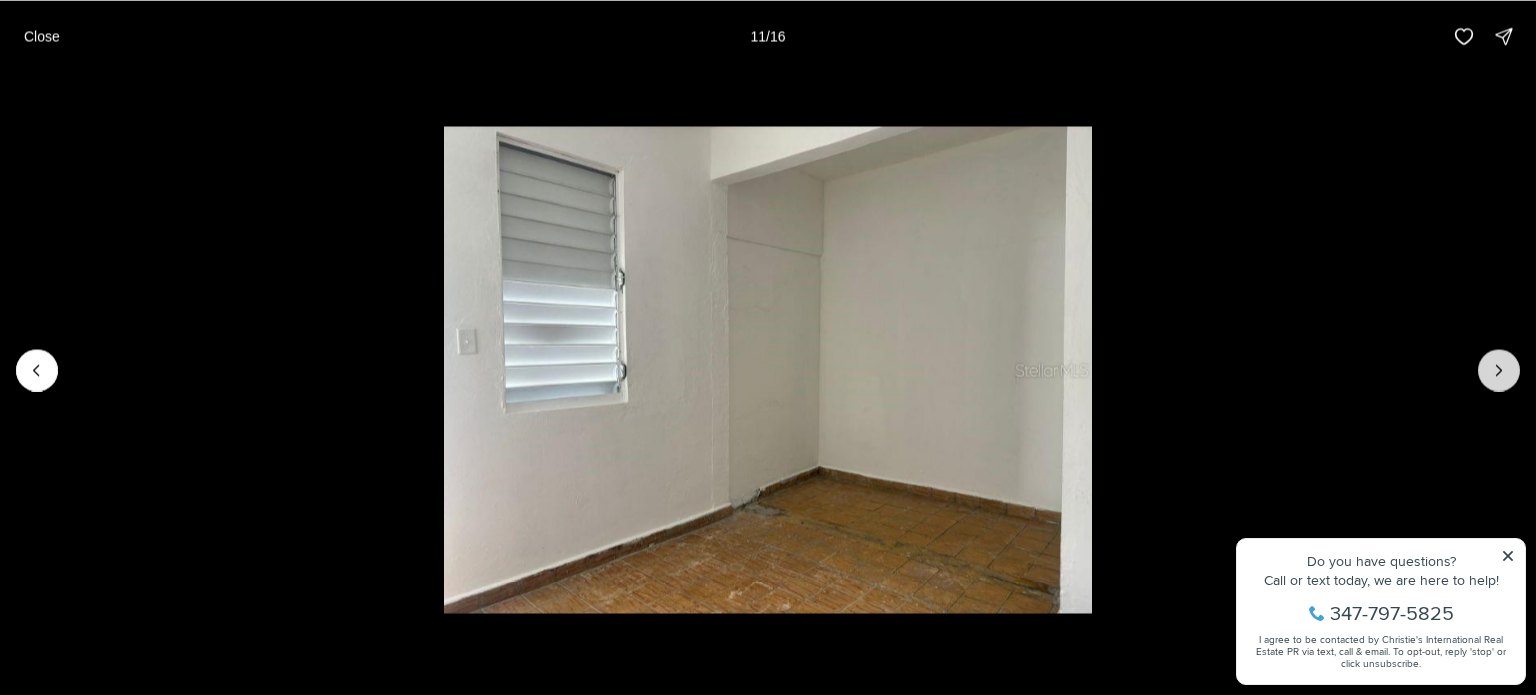 click at bounding box center [1499, 370] 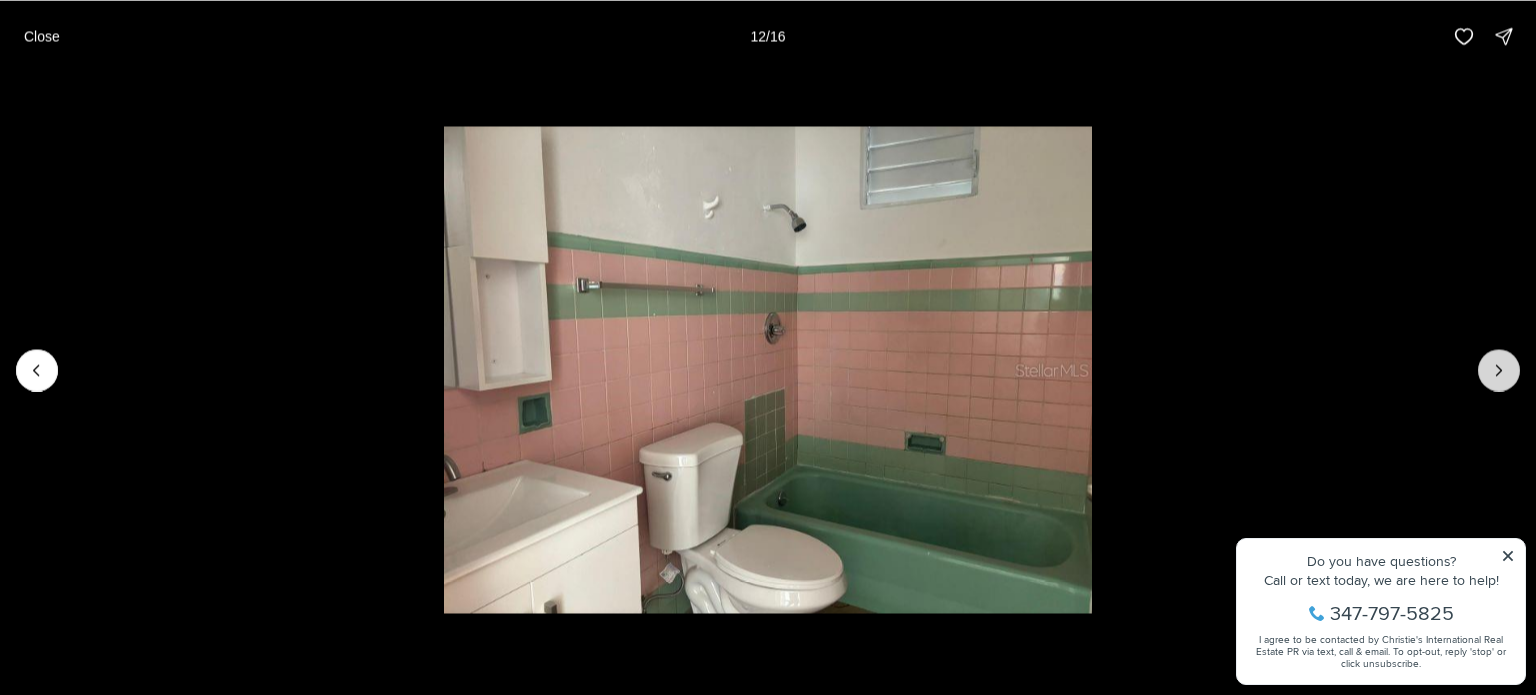 click at bounding box center [1499, 370] 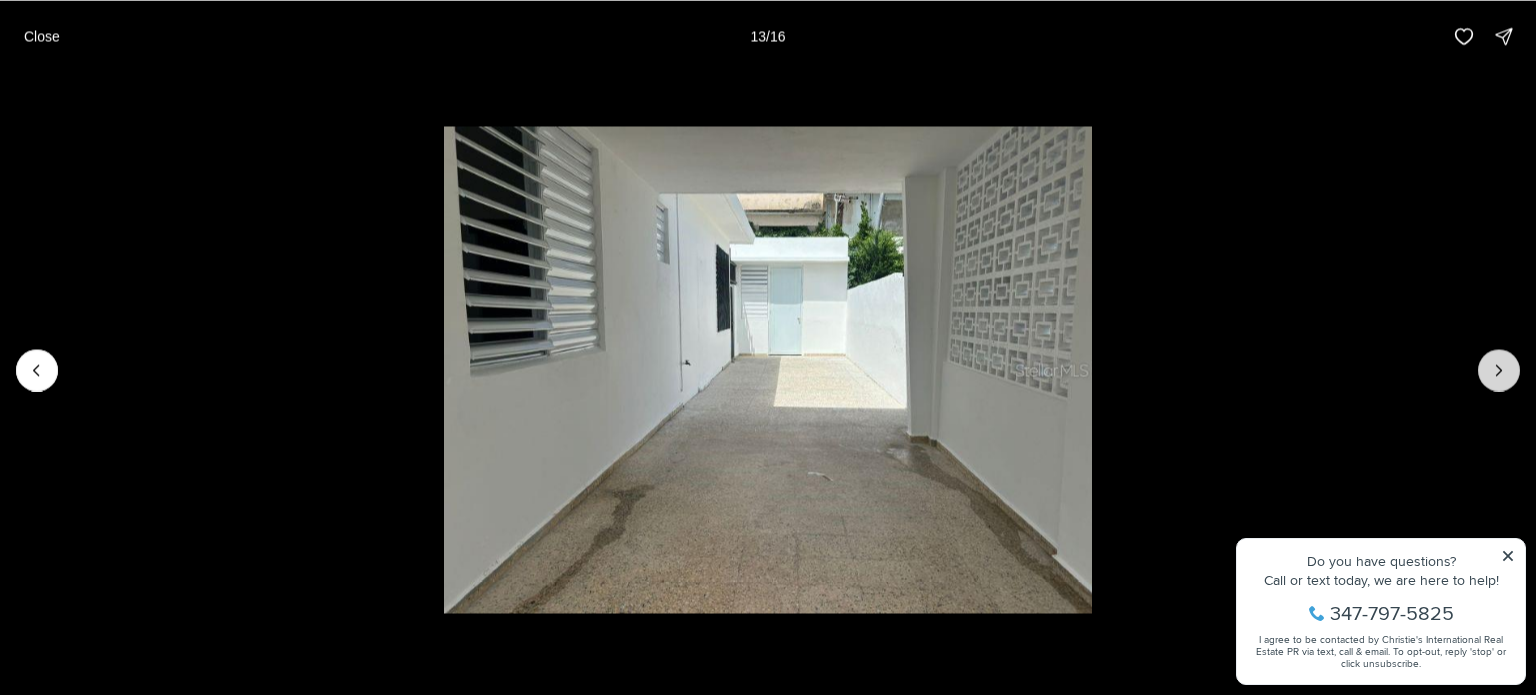 click at bounding box center [1499, 370] 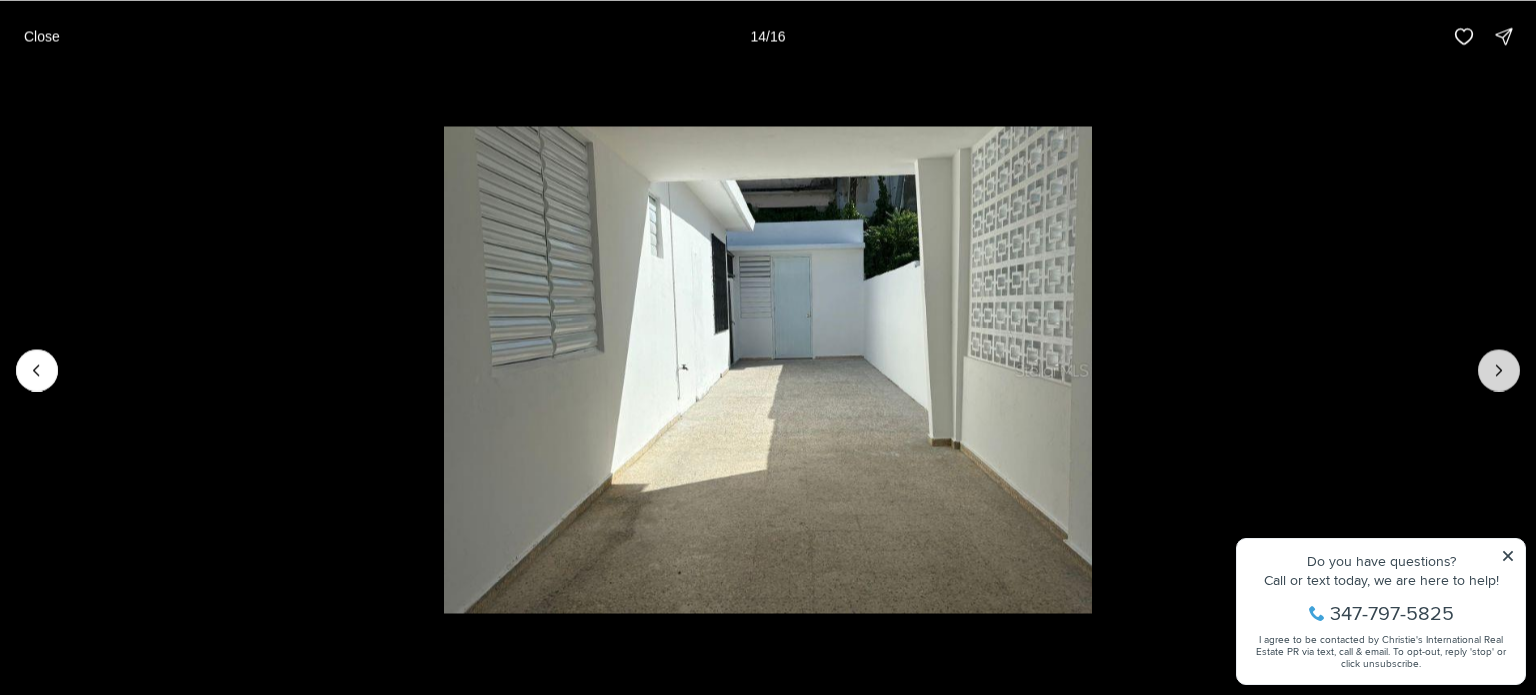 click at bounding box center (1499, 370) 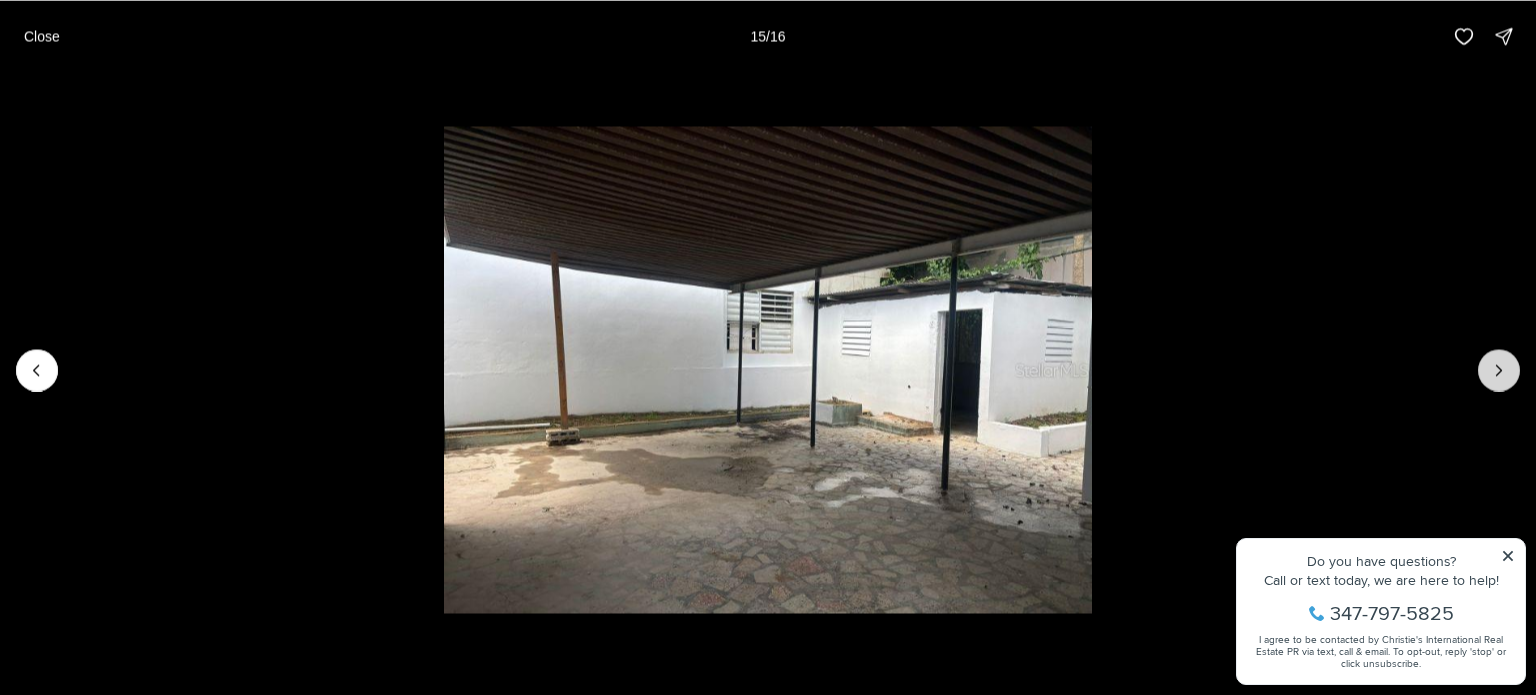 click at bounding box center (1499, 370) 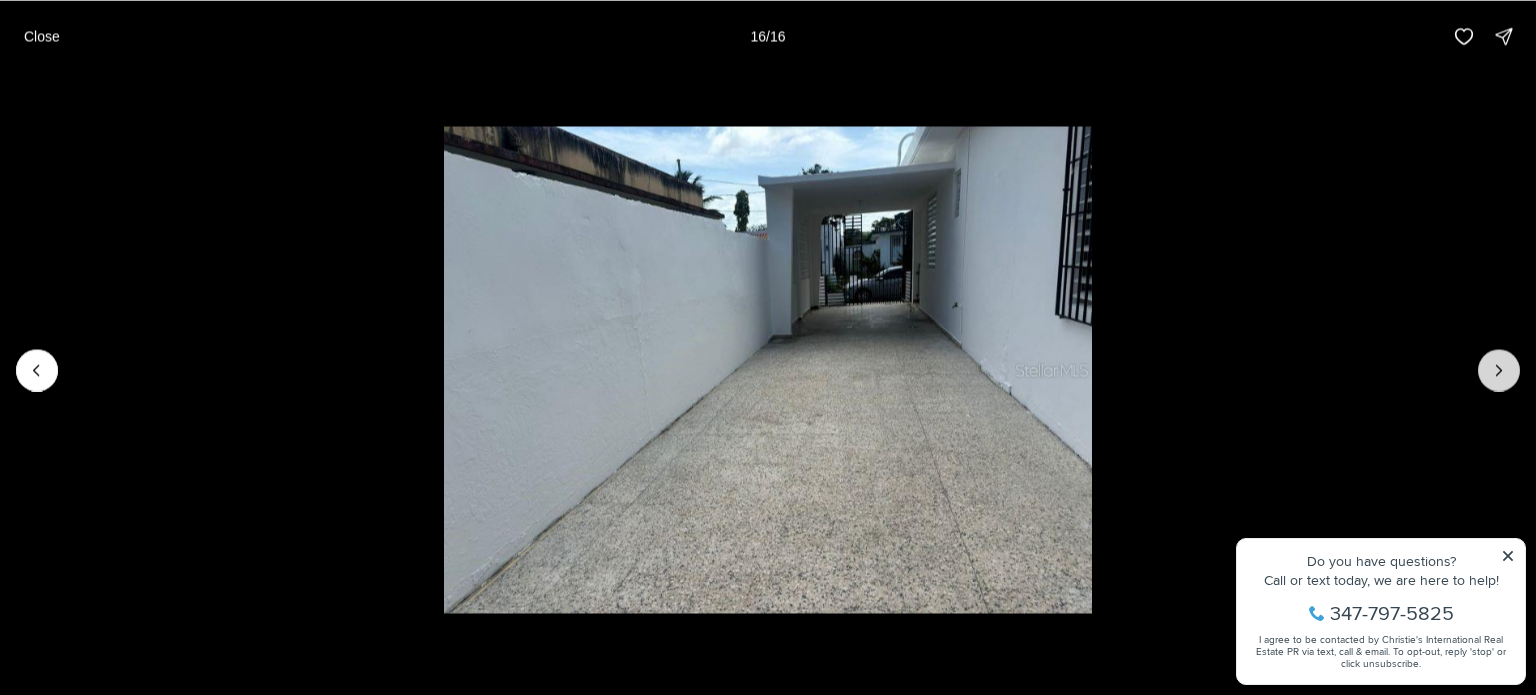 click at bounding box center (1499, 370) 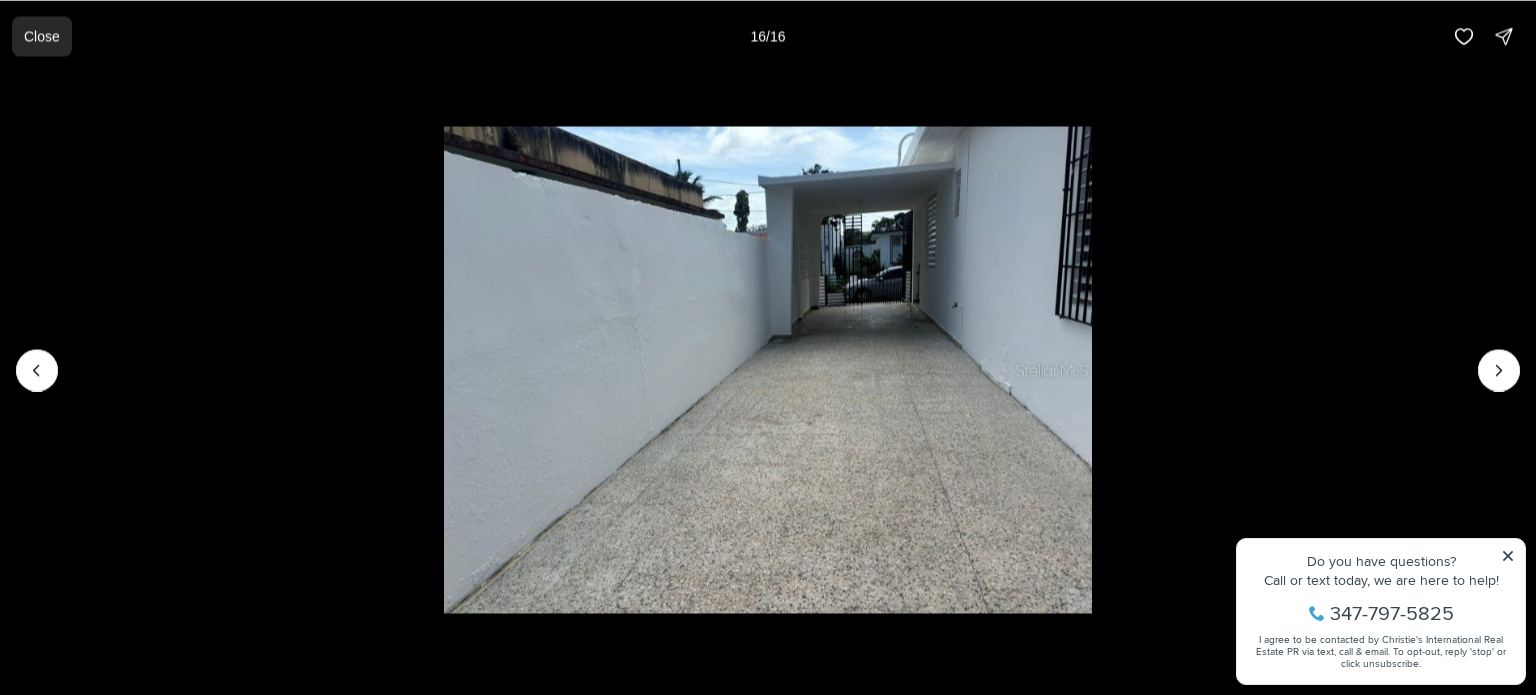 click on "Close" at bounding box center (42, 36) 